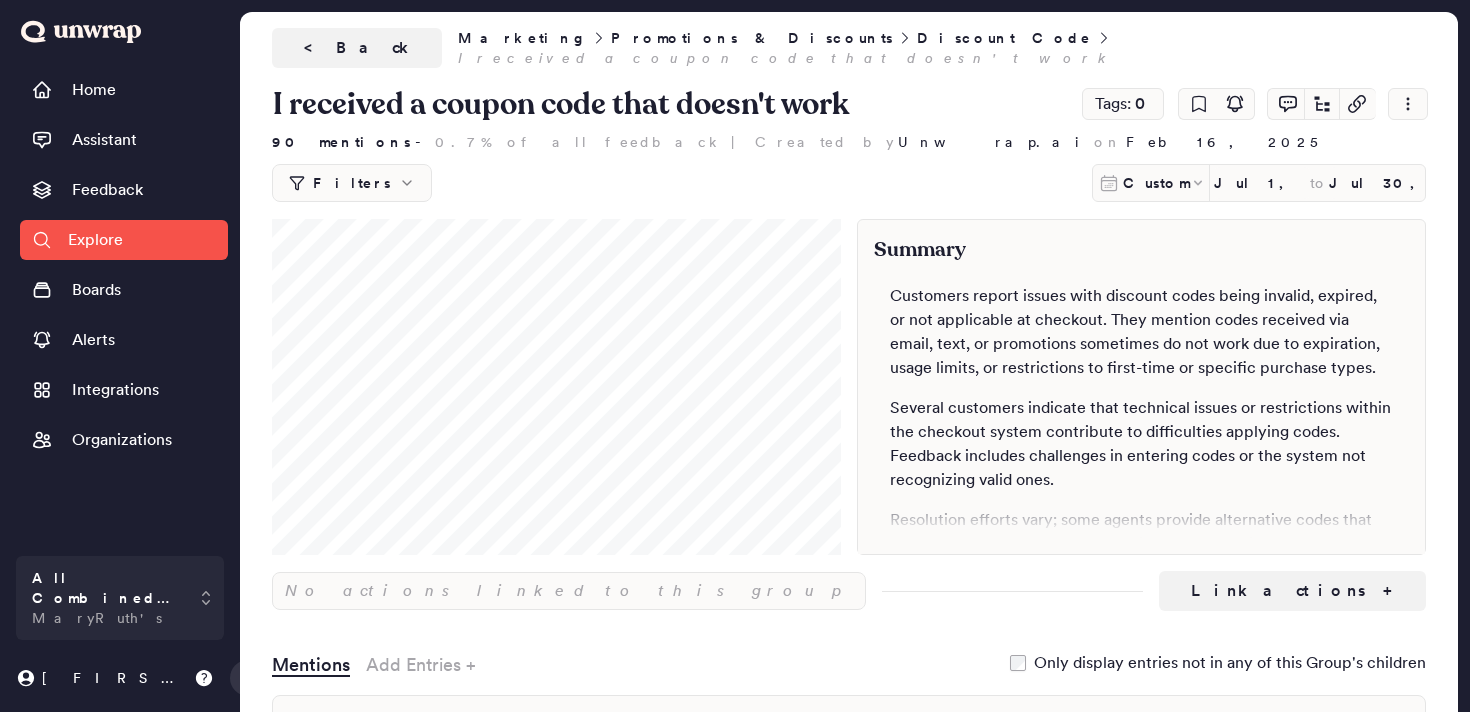 scroll, scrollTop: 0, scrollLeft: 0, axis: both 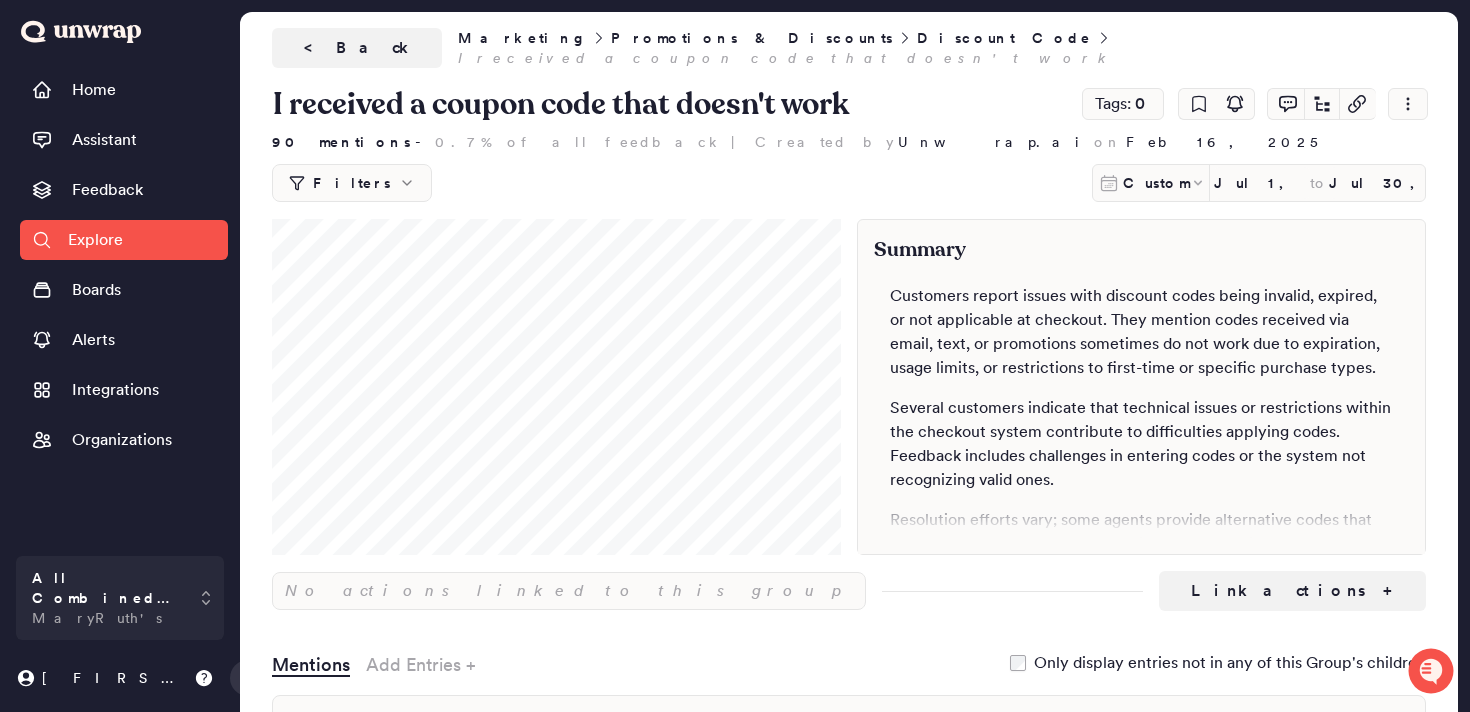 click on "Explore" at bounding box center [95, 240] 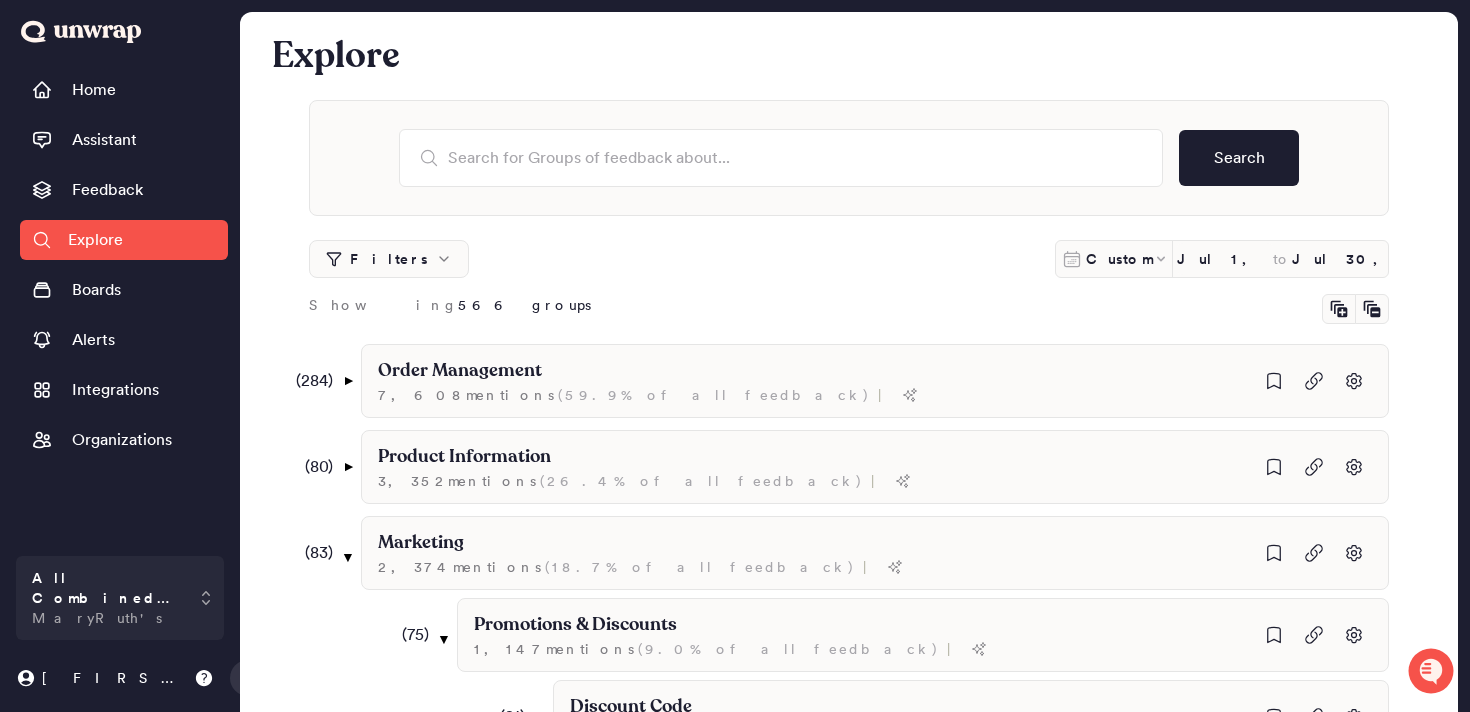 scroll, scrollTop: 533, scrollLeft: 0, axis: vertical 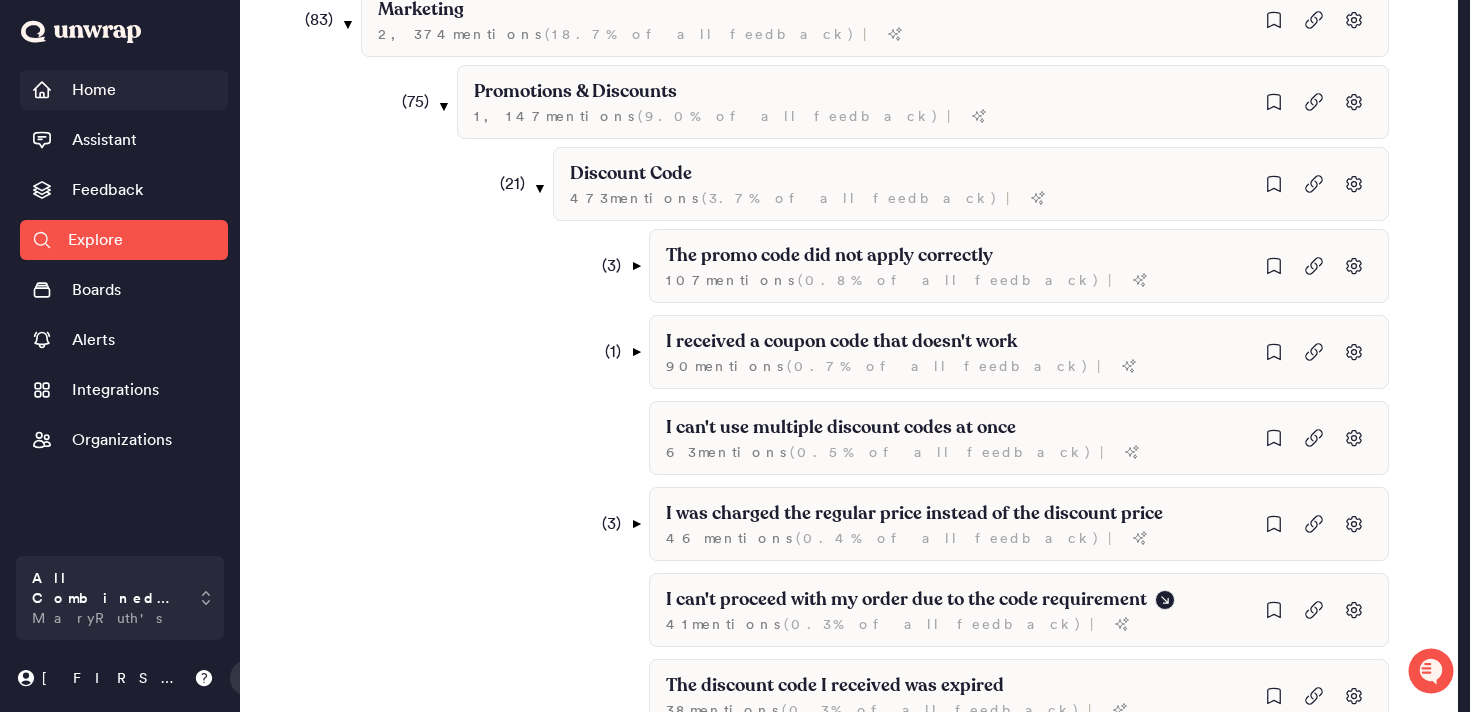 click on "Home" at bounding box center (124, 90) 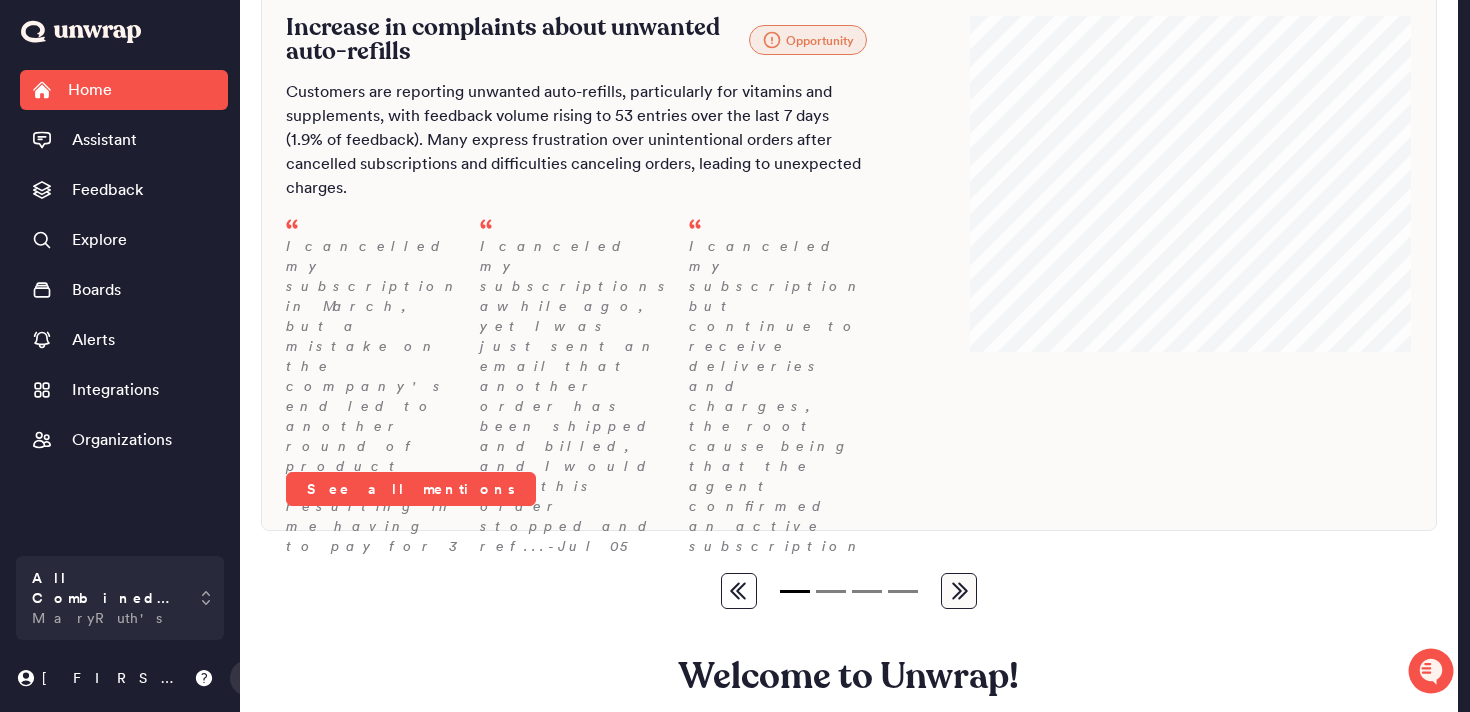 scroll, scrollTop: 119, scrollLeft: 0, axis: vertical 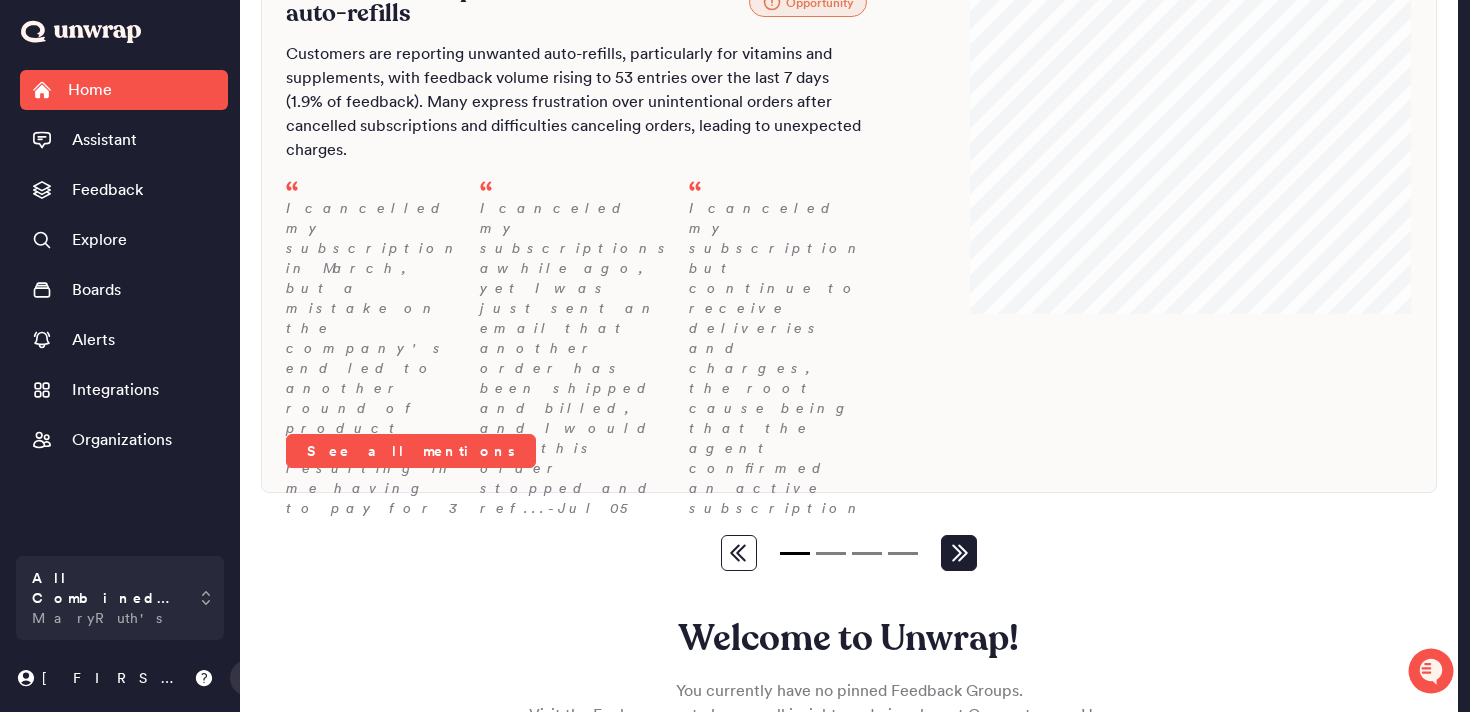 click 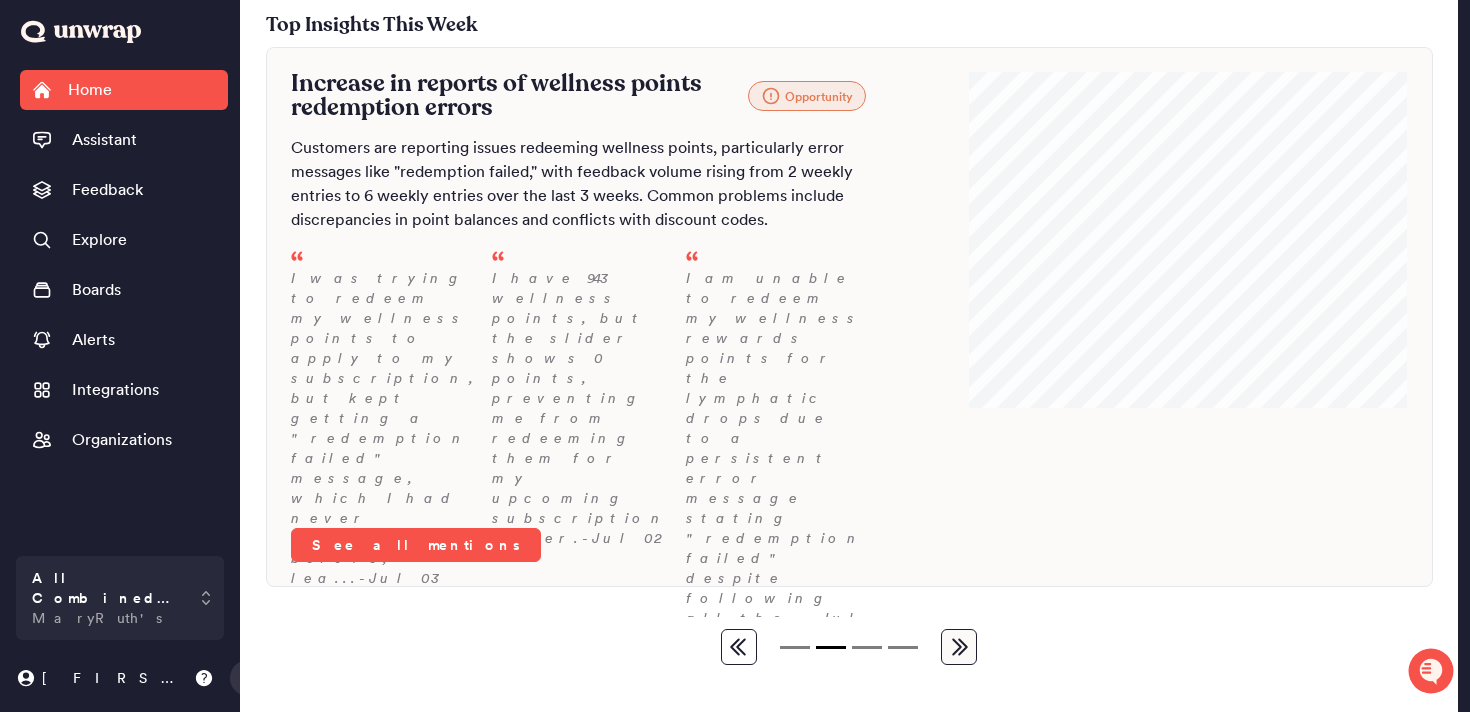 scroll, scrollTop: 24, scrollLeft: 0, axis: vertical 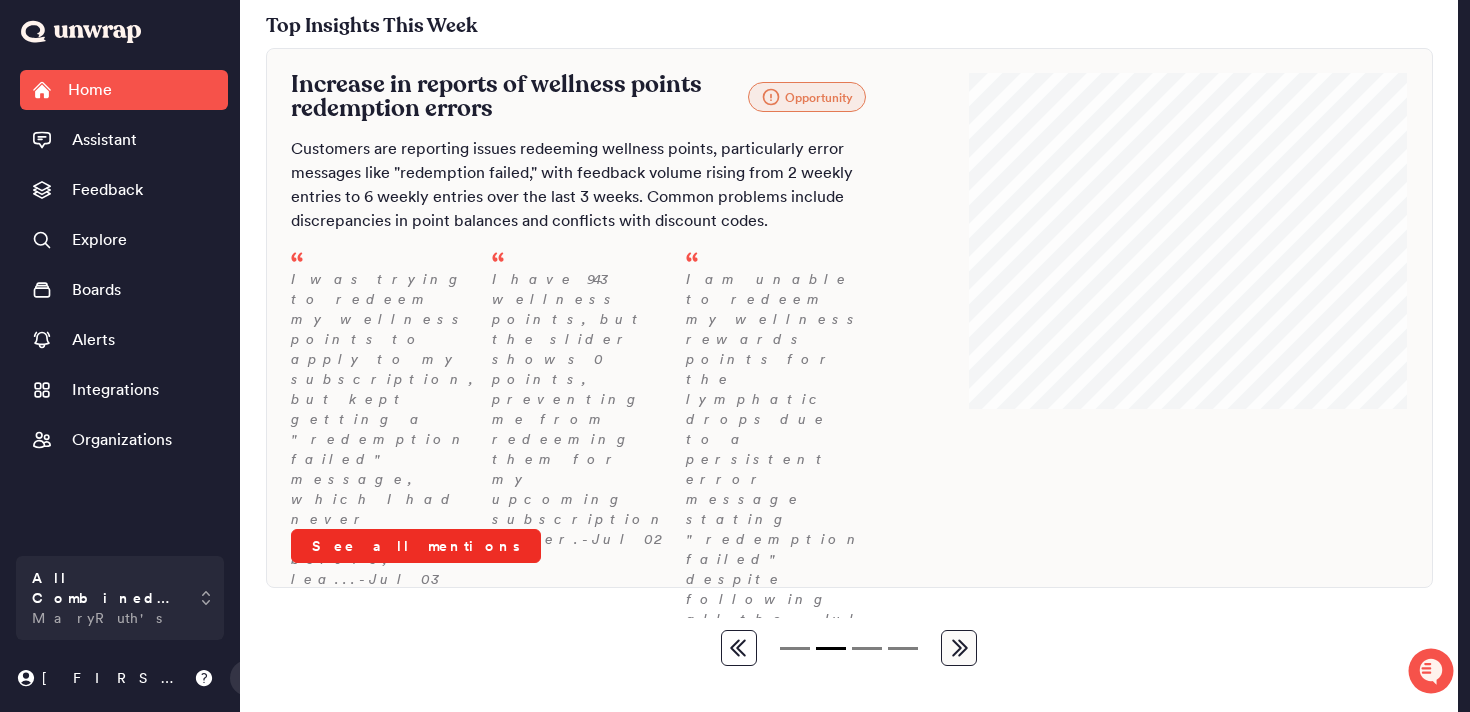 click on "See all mentions" at bounding box center [416, 546] 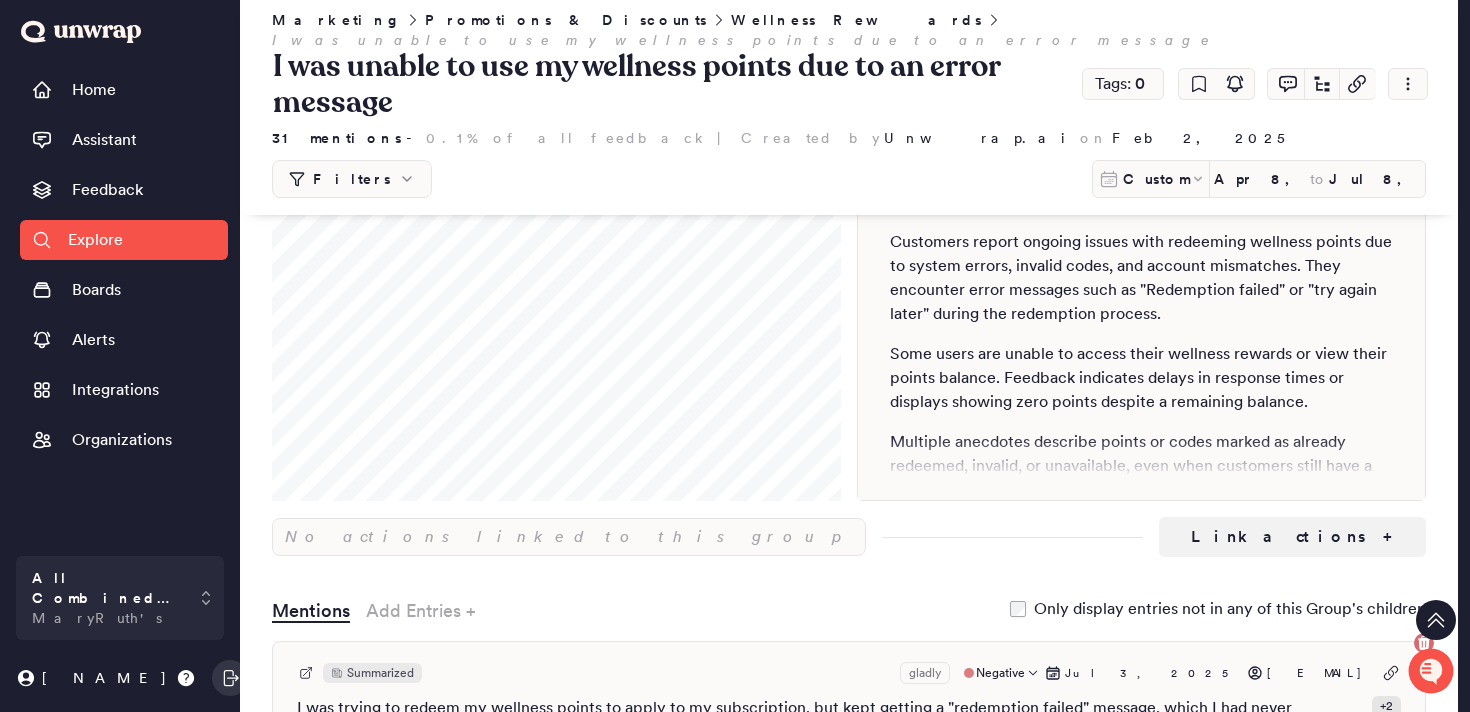 scroll, scrollTop: 0, scrollLeft: 0, axis: both 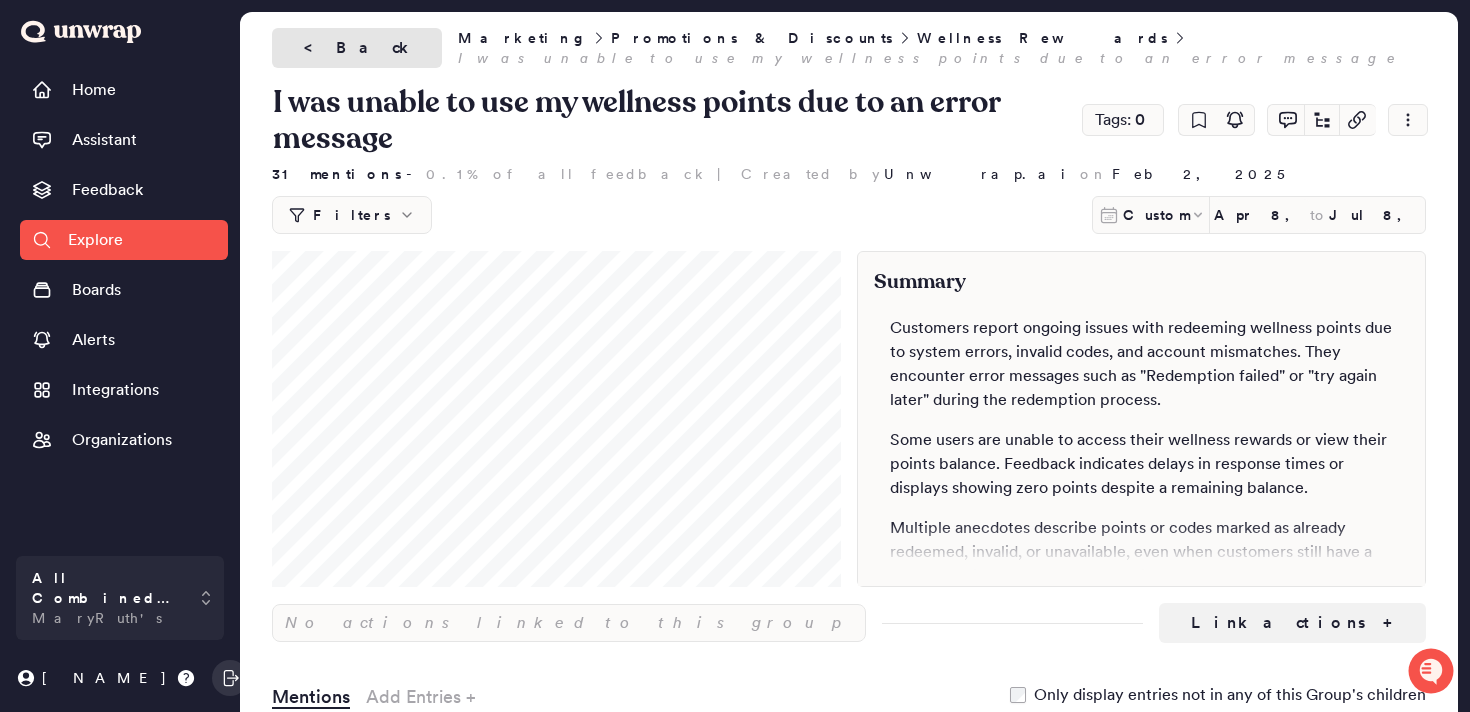 click on "< Back" at bounding box center [357, 48] 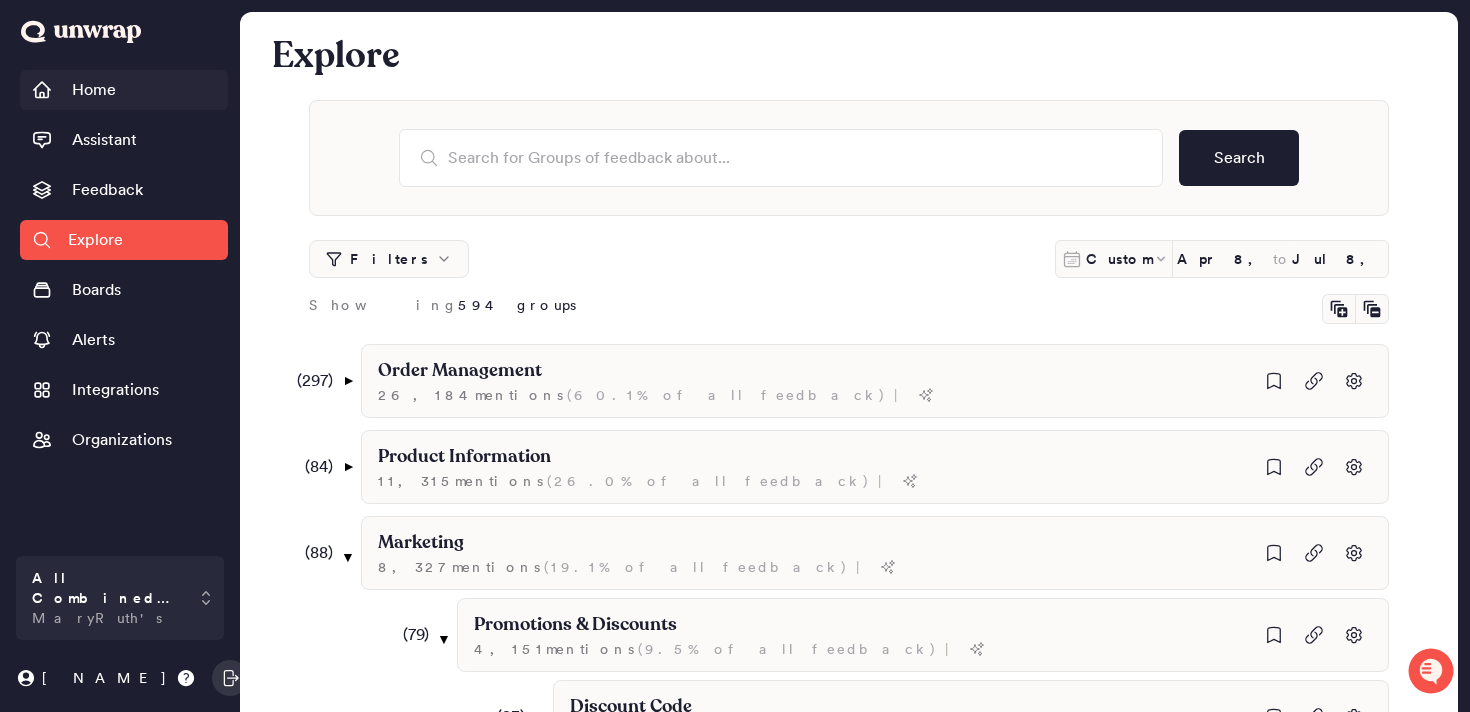 click on "Home" at bounding box center (124, 90) 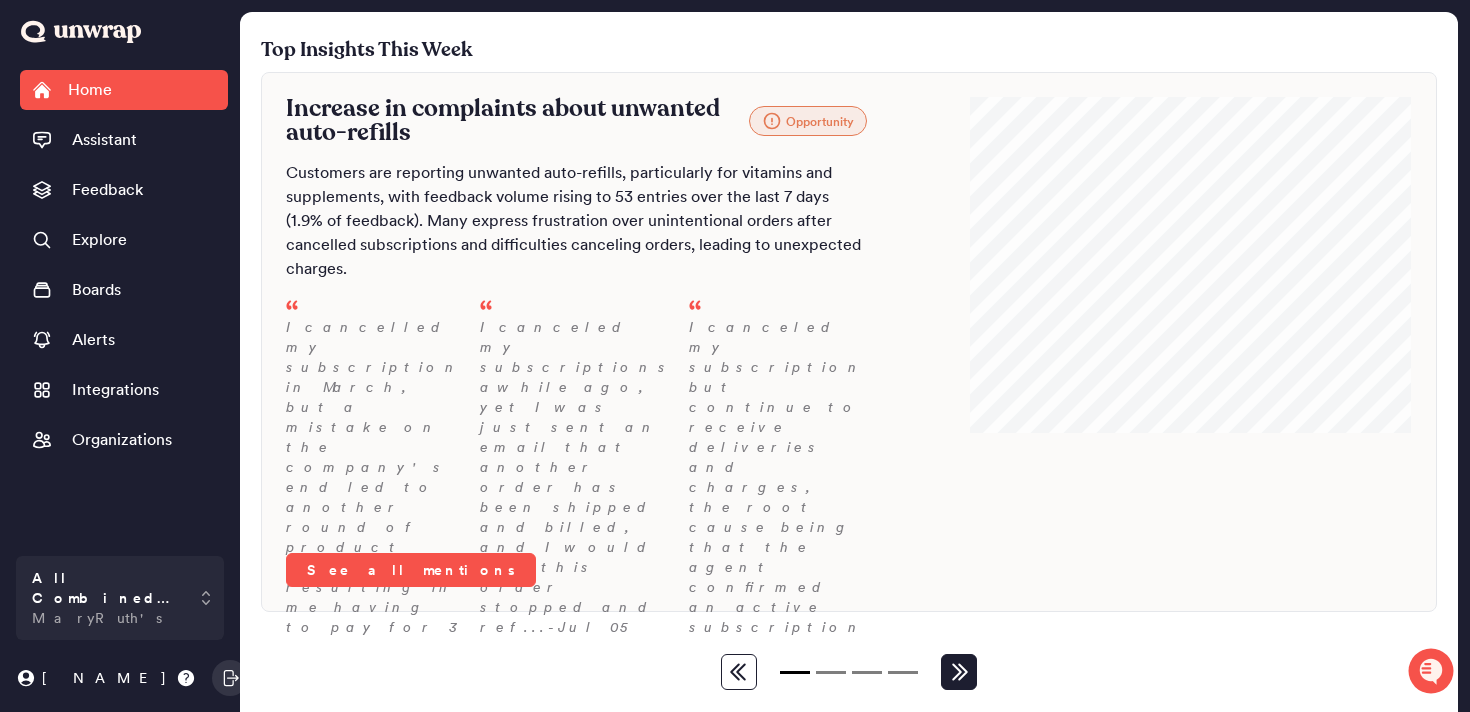 click 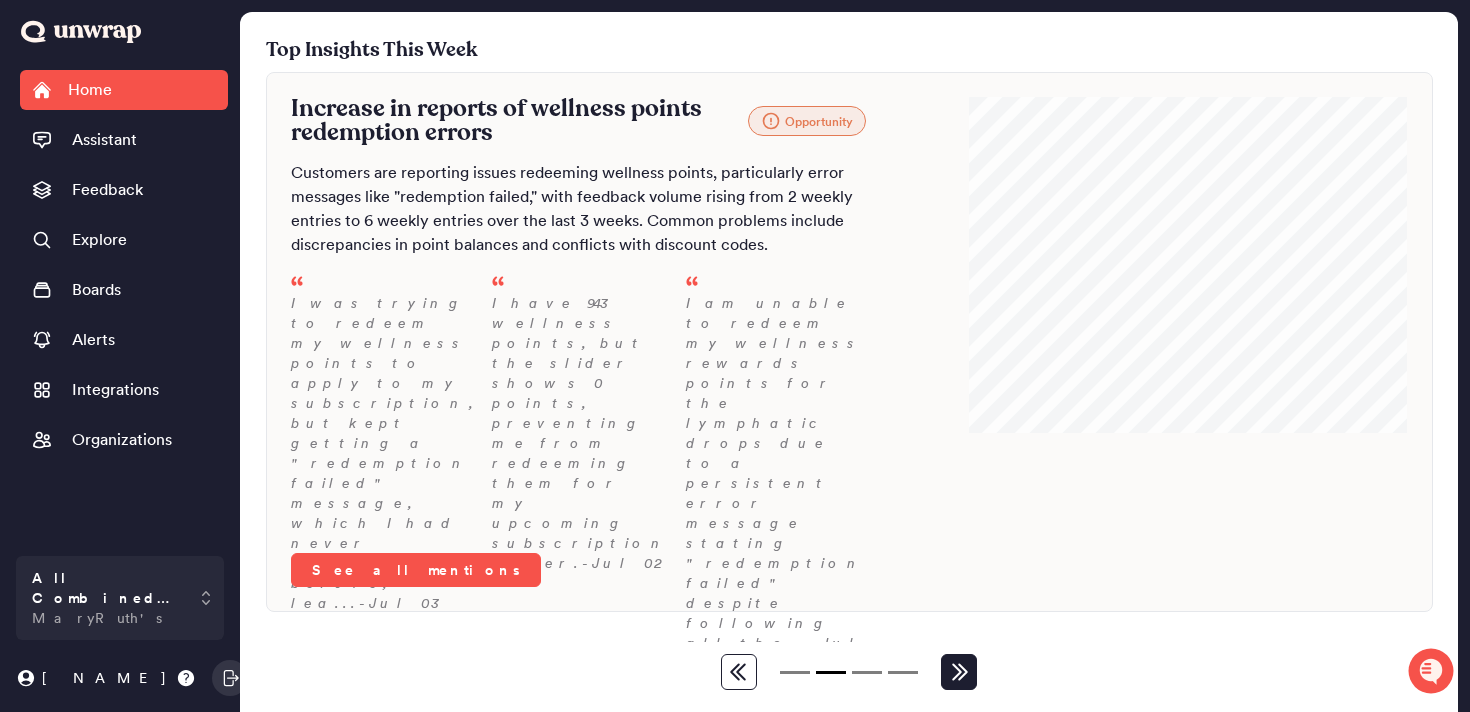 click 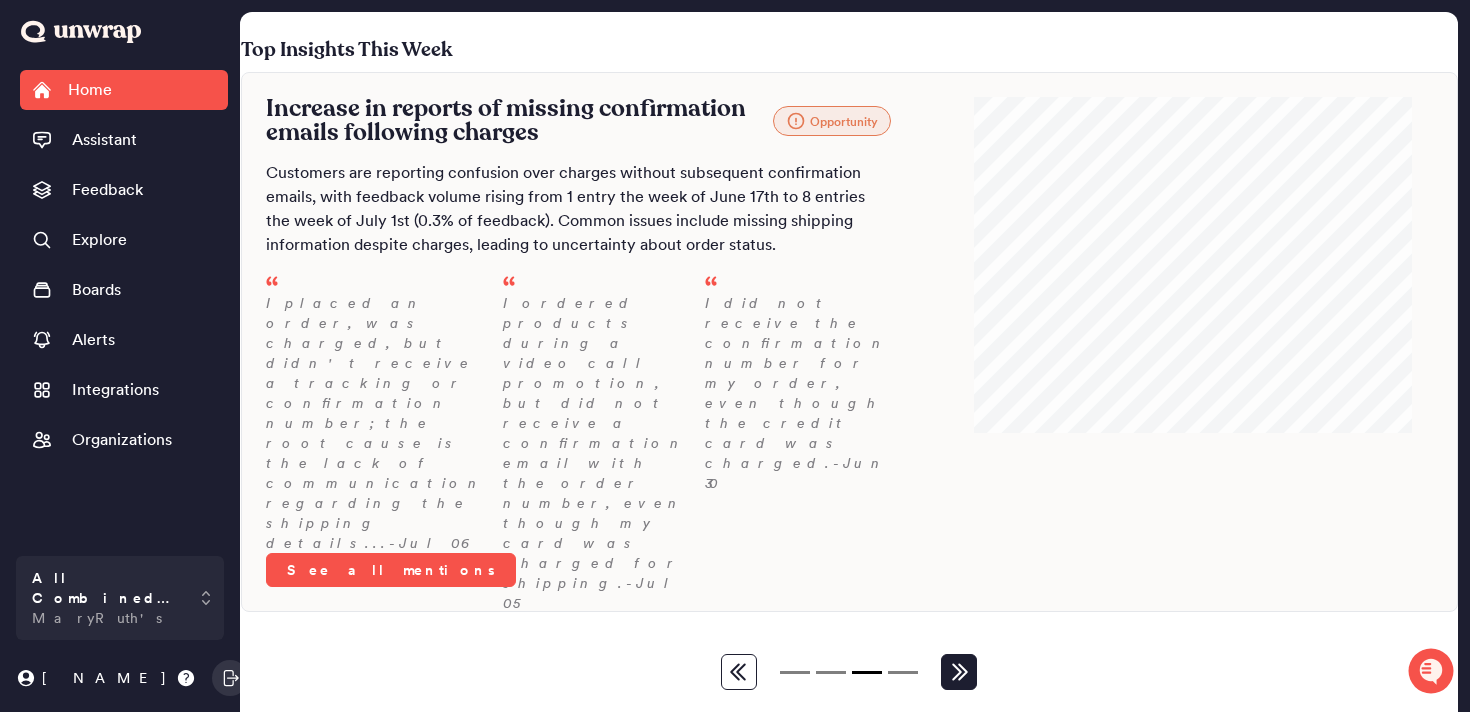 click 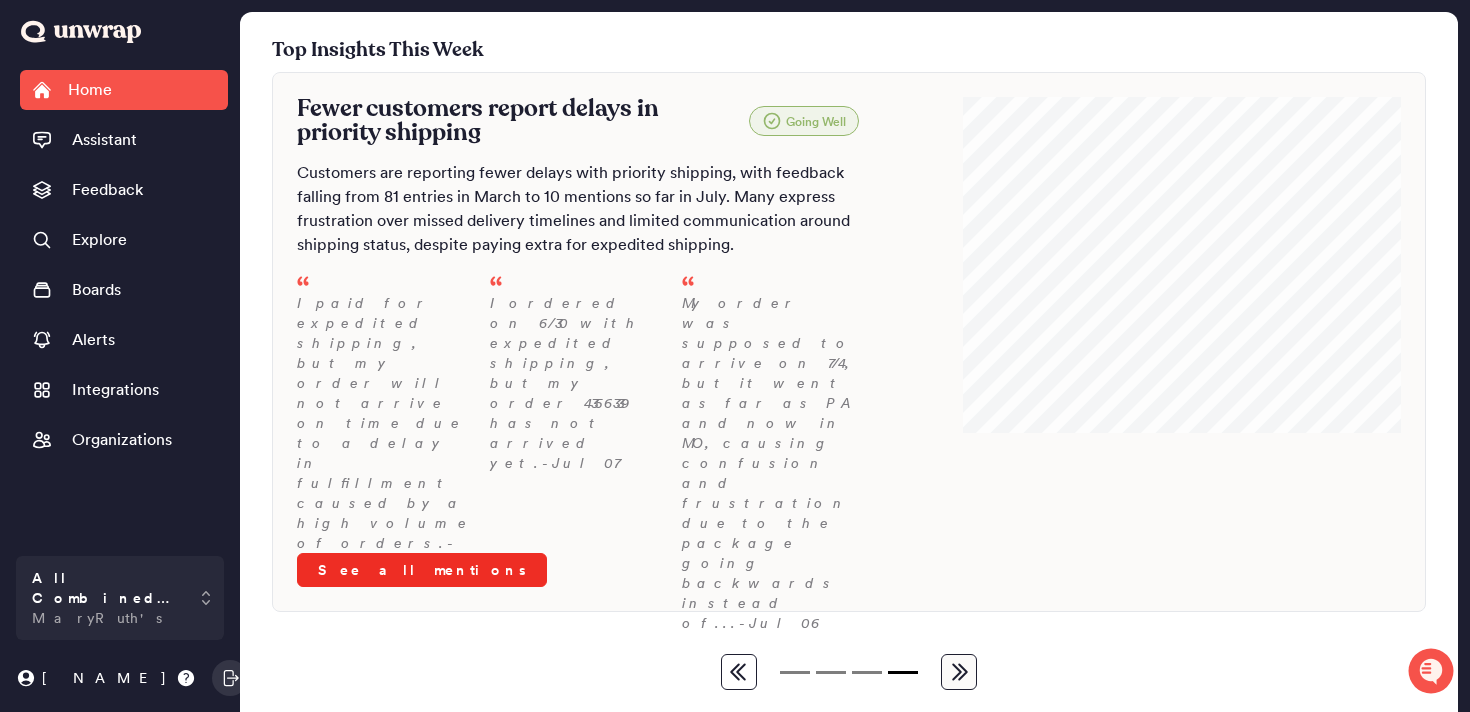 scroll, scrollTop: 354, scrollLeft: 0, axis: vertical 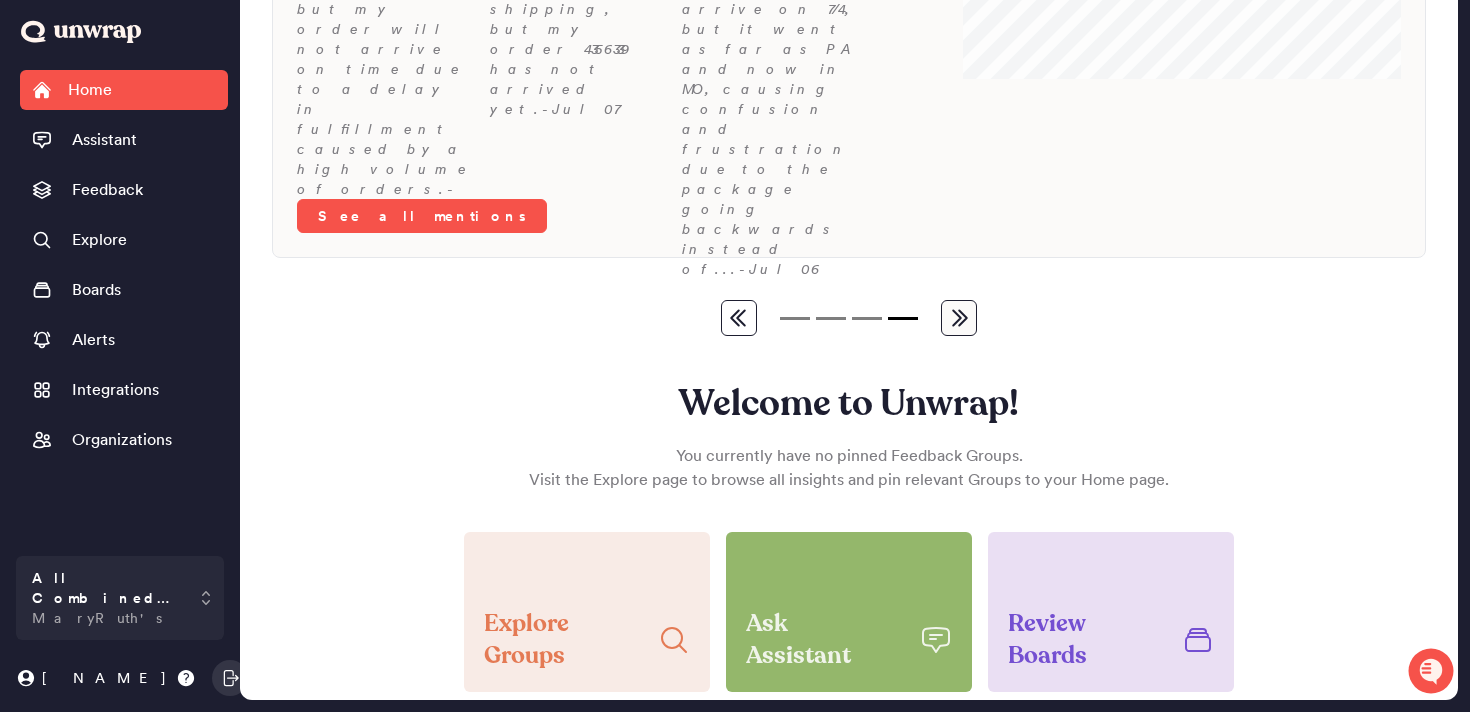 click on "Ask  Assistant" at bounding box center (825, 640) 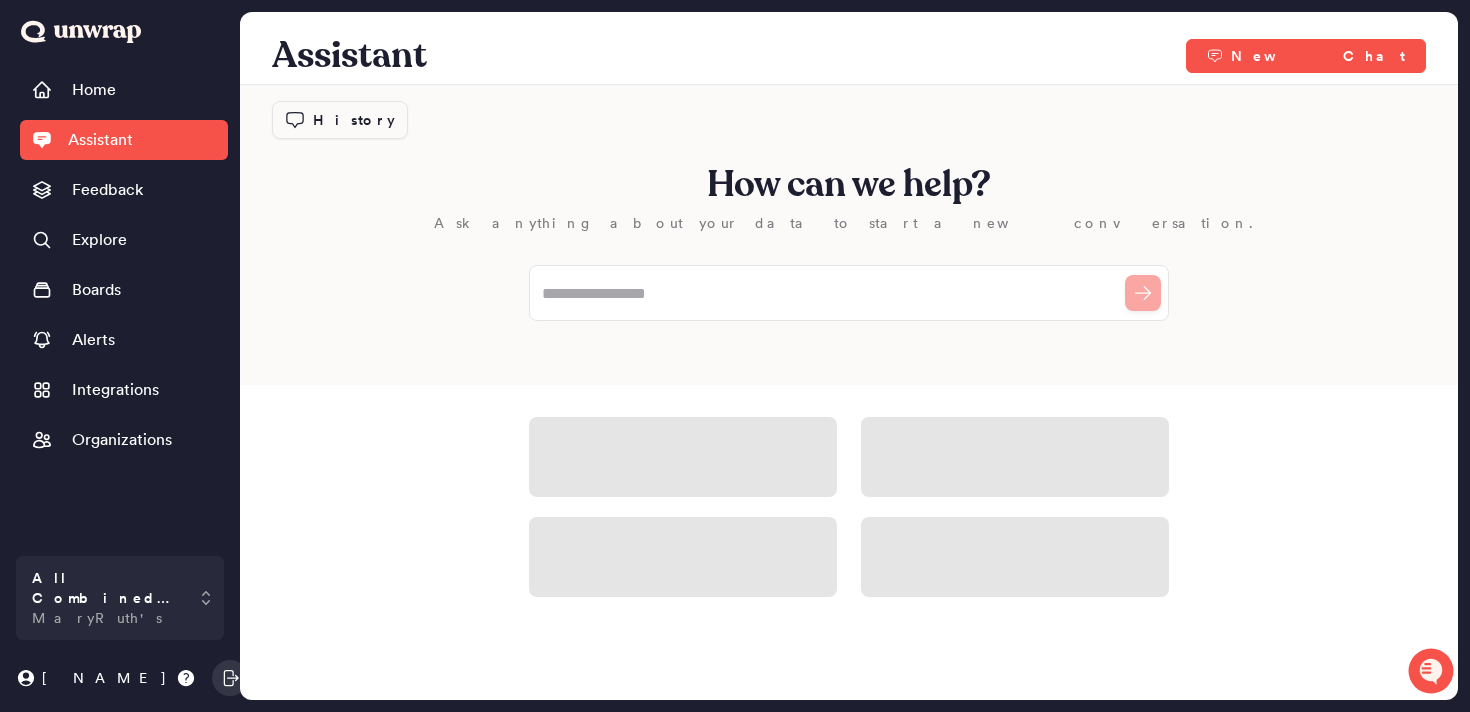scroll, scrollTop: 0, scrollLeft: 0, axis: both 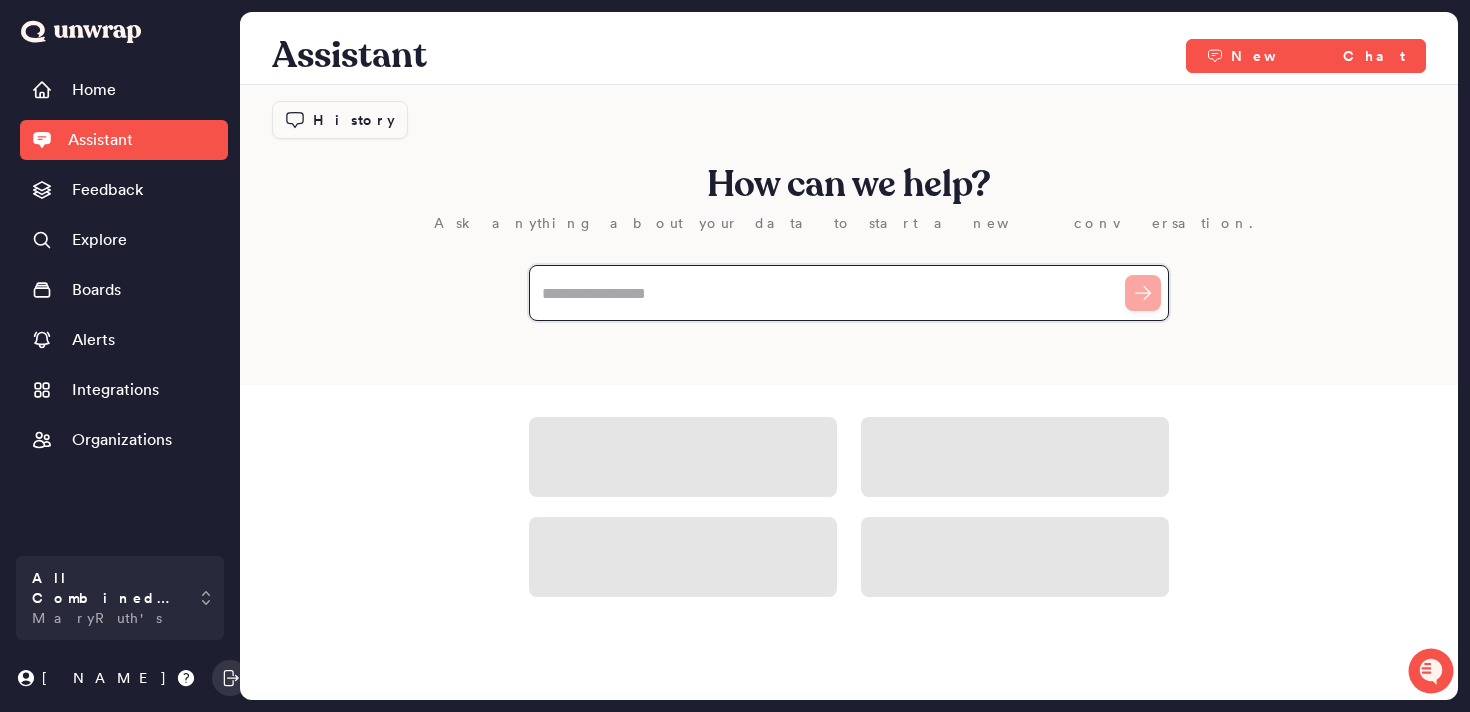 click at bounding box center (849, 293) 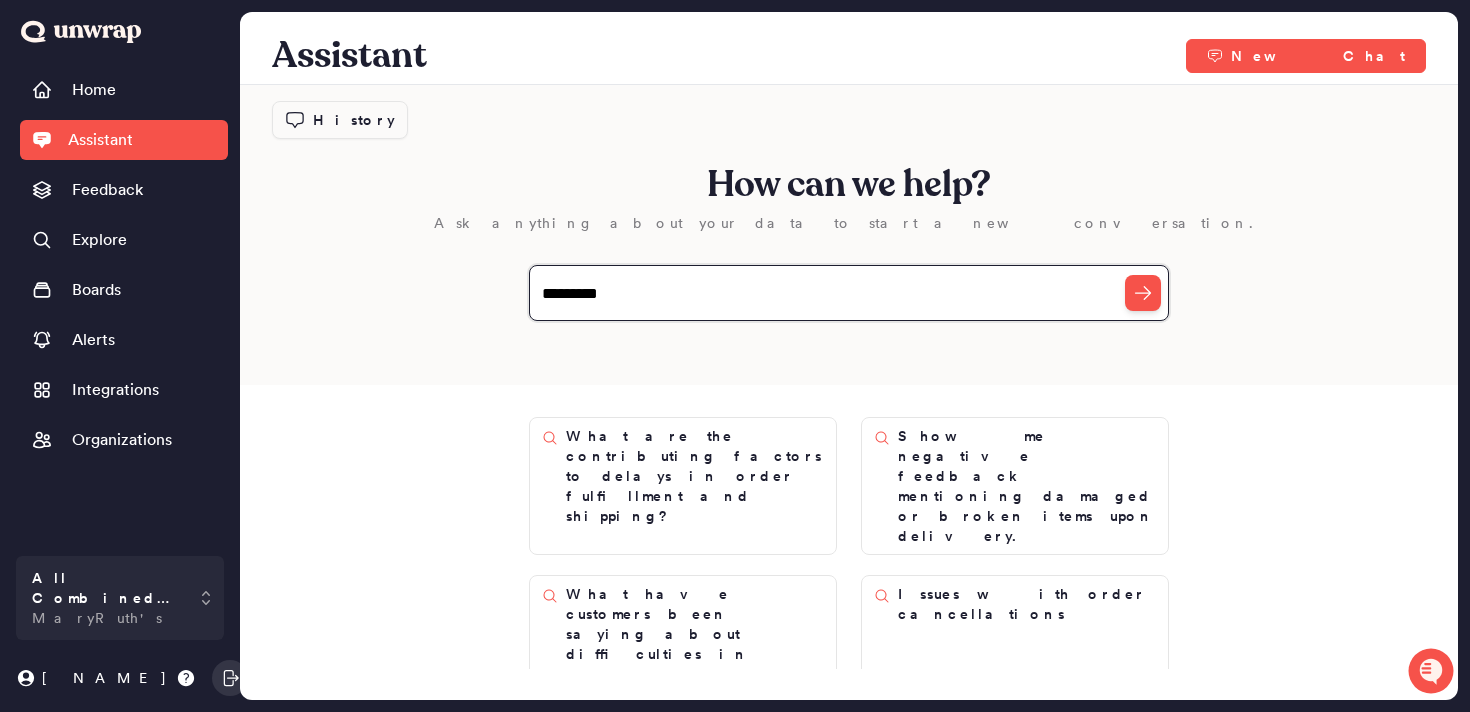 type on "**********" 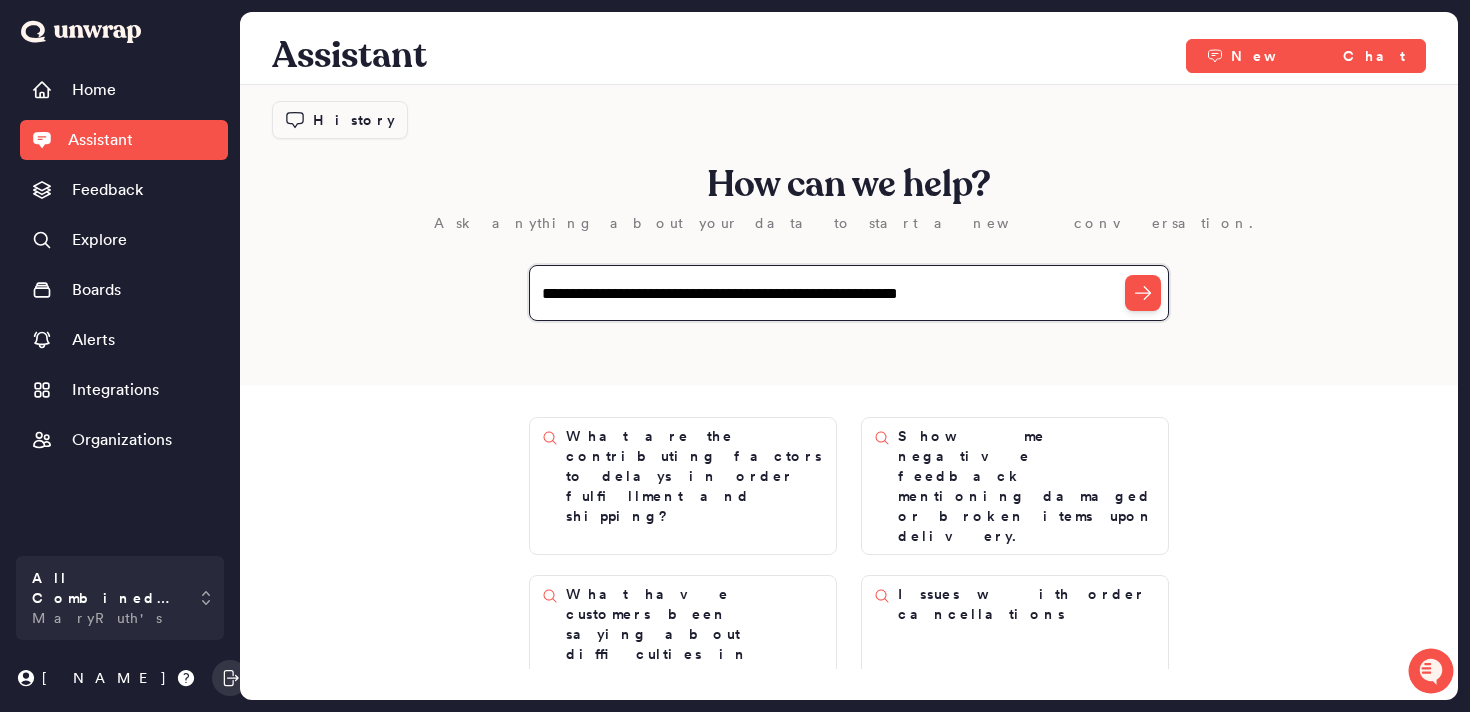 type on "**********" 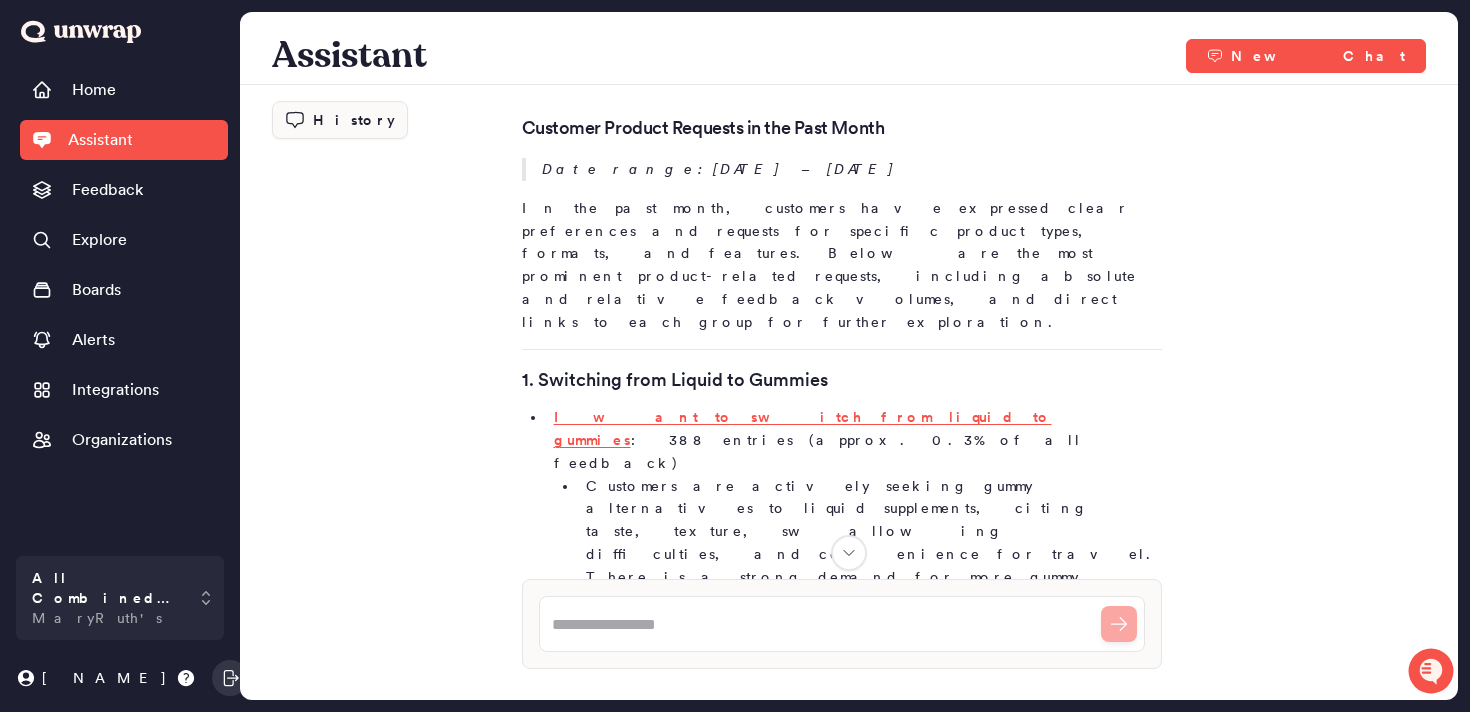 scroll, scrollTop: 73, scrollLeft: 0, axis: vertical 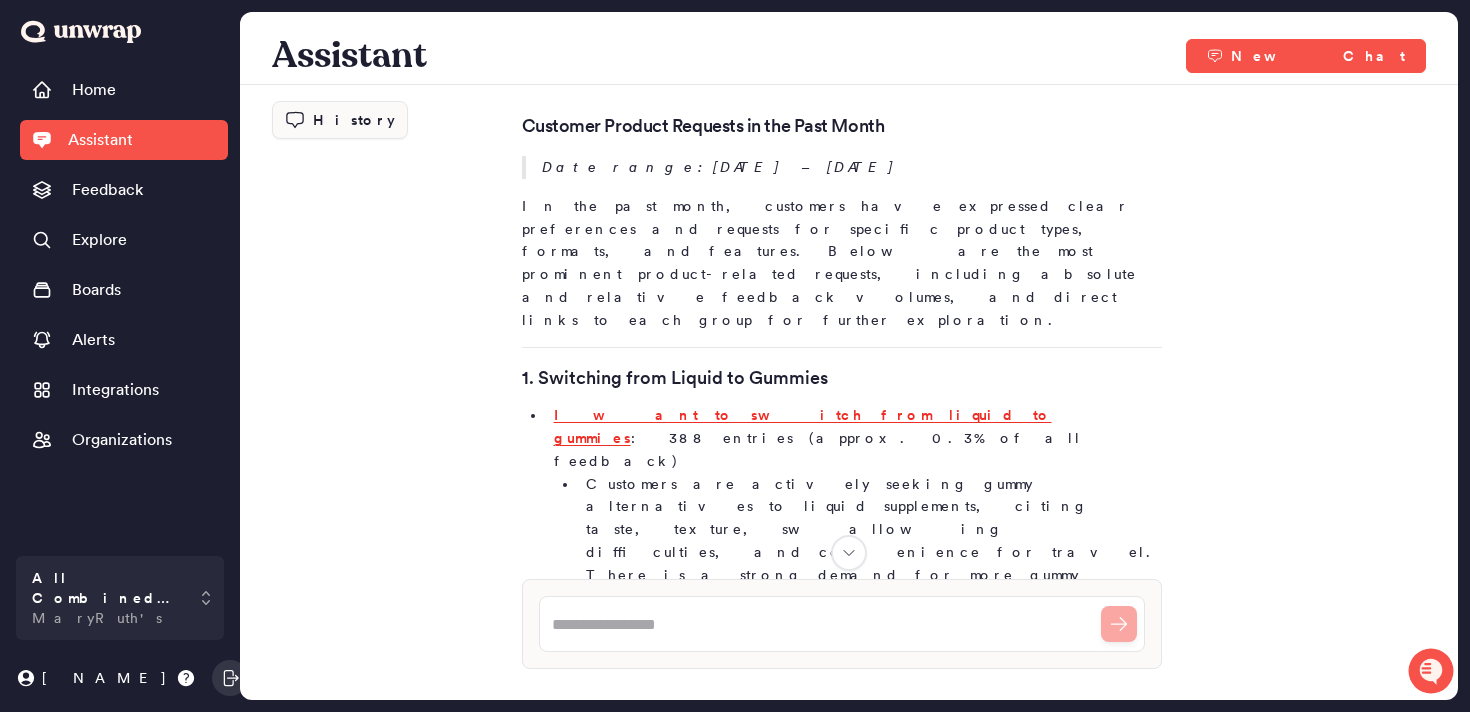 click on "I want to switch from liquid to gummies" at bounding box center (803, 426) 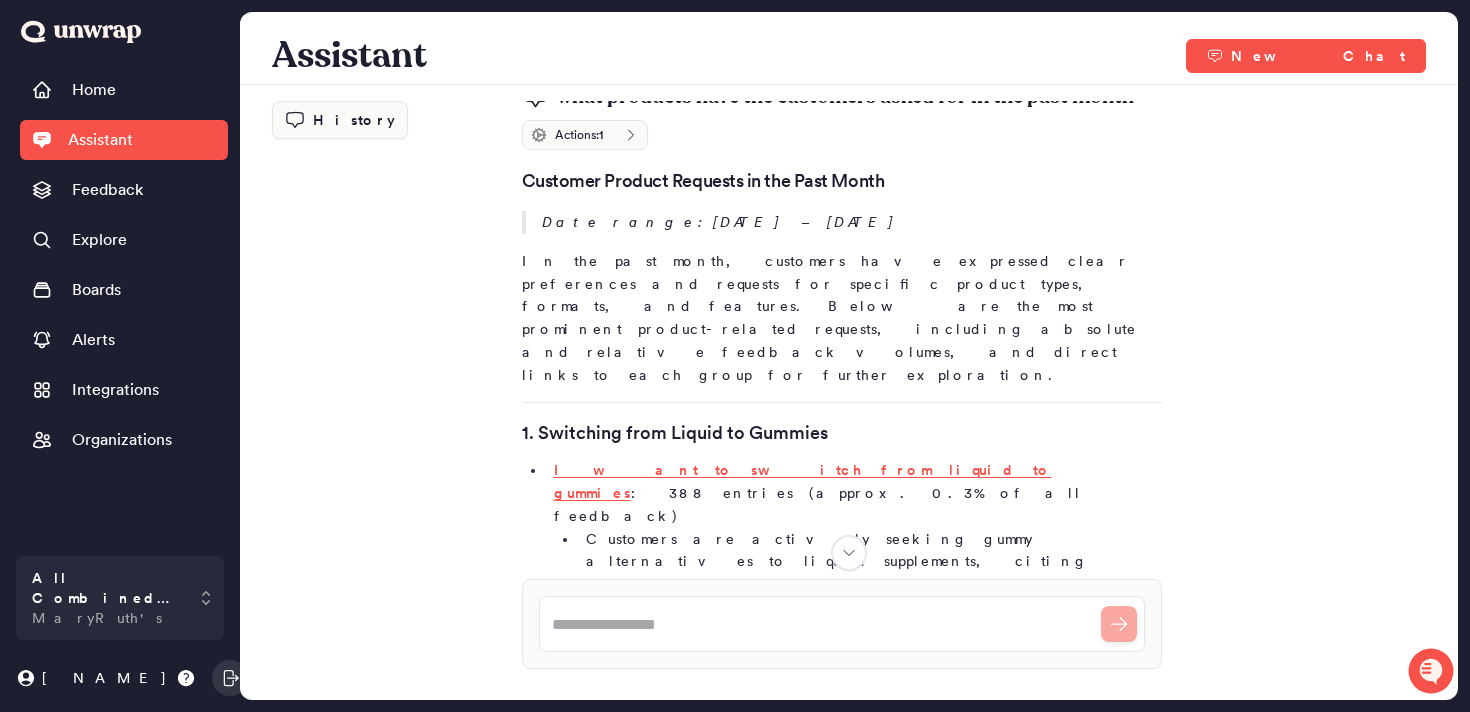 scroll, scrollTop: 0, scrollLeft: 0, axis: both 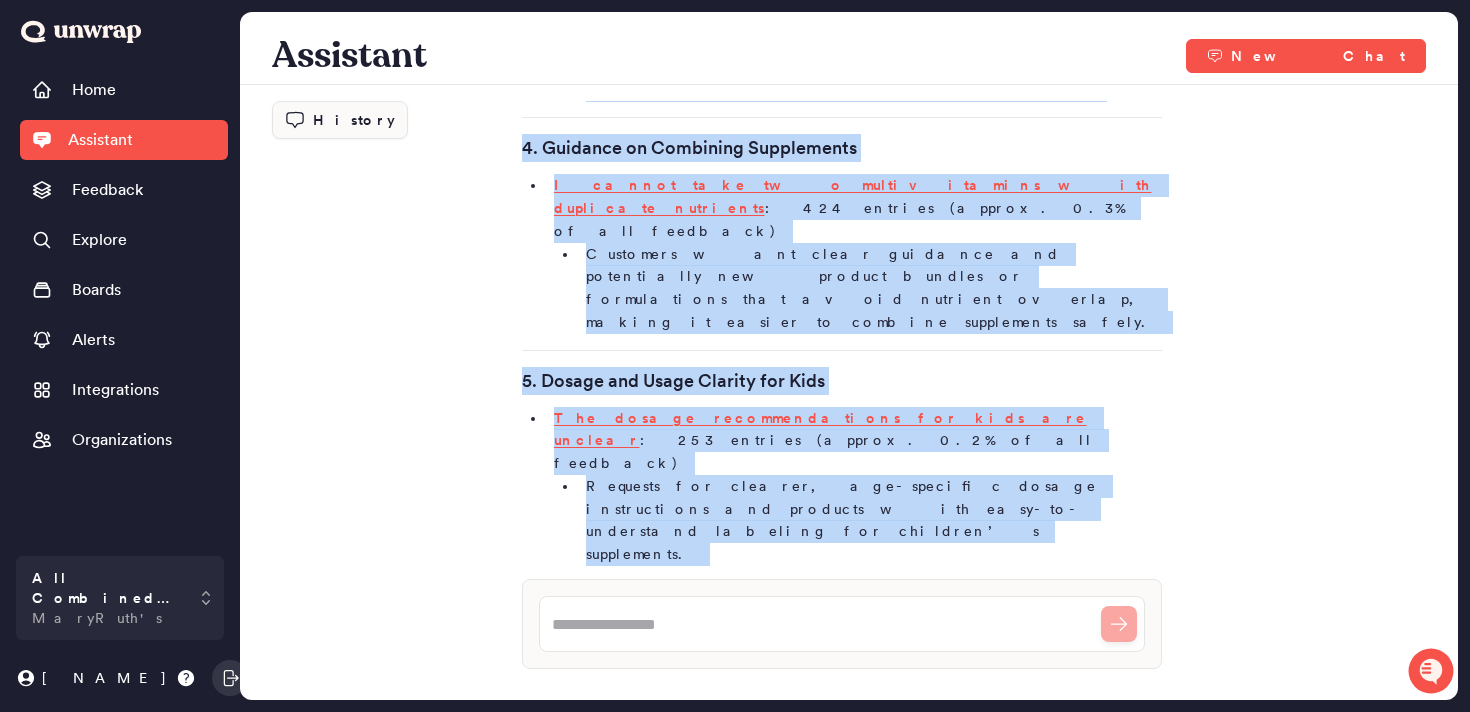 drag, startPoint x: 521, startPoint y: 195, endPoint x: 1207, endPoint y: 219, distance: 686.4197 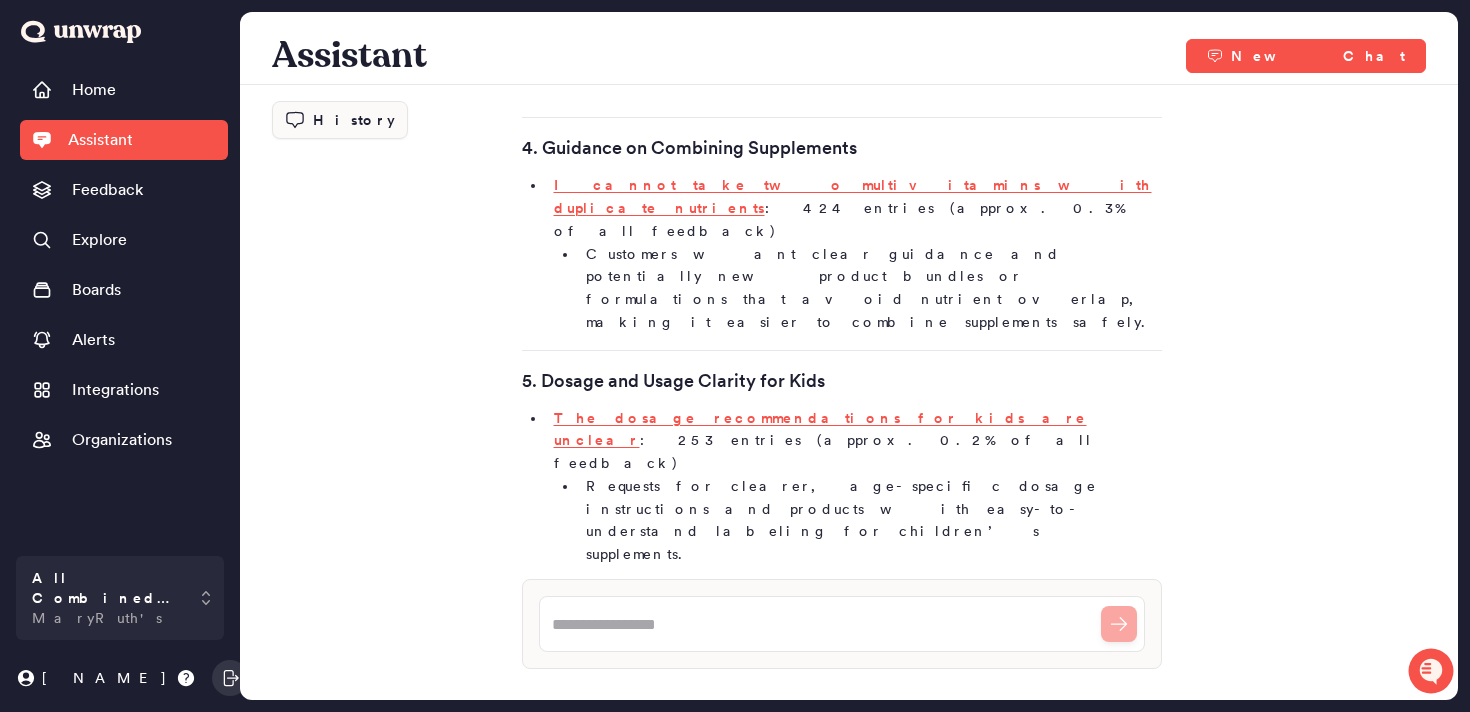 click on "Customer Product Requests in the Past Month
Date range: July 6, 2025 – August 6, 2025
In the past month, customers have expressed clear preferences and requests for specific product types, formats, and features. Below are the most prominent product-related requests, including absolute and relative feedback volumes, and direct links to each group for further exploration.
1. Switching from Liquid to Gummies
I want to switch from liquid to gummies : 388 entries (approx. 0.3% of all feedback)
Customers are actively seeking gummy alternatives to liquid supplements, citing taste, texture, swallowing difficulties, and convenience for travel. There is a strong demand for more gummy options across the product line.
2. Halal-Certified Vitamins
The vitamins are not halal : 275 entries (approx. 0.2% of all feedback)
3. Age-Appropriate and Child-Specific Products
The vitamins are not suitable for my child's age : 374 entries (approx. 0.3% of all feedback)" at bounding box center [842, 162] 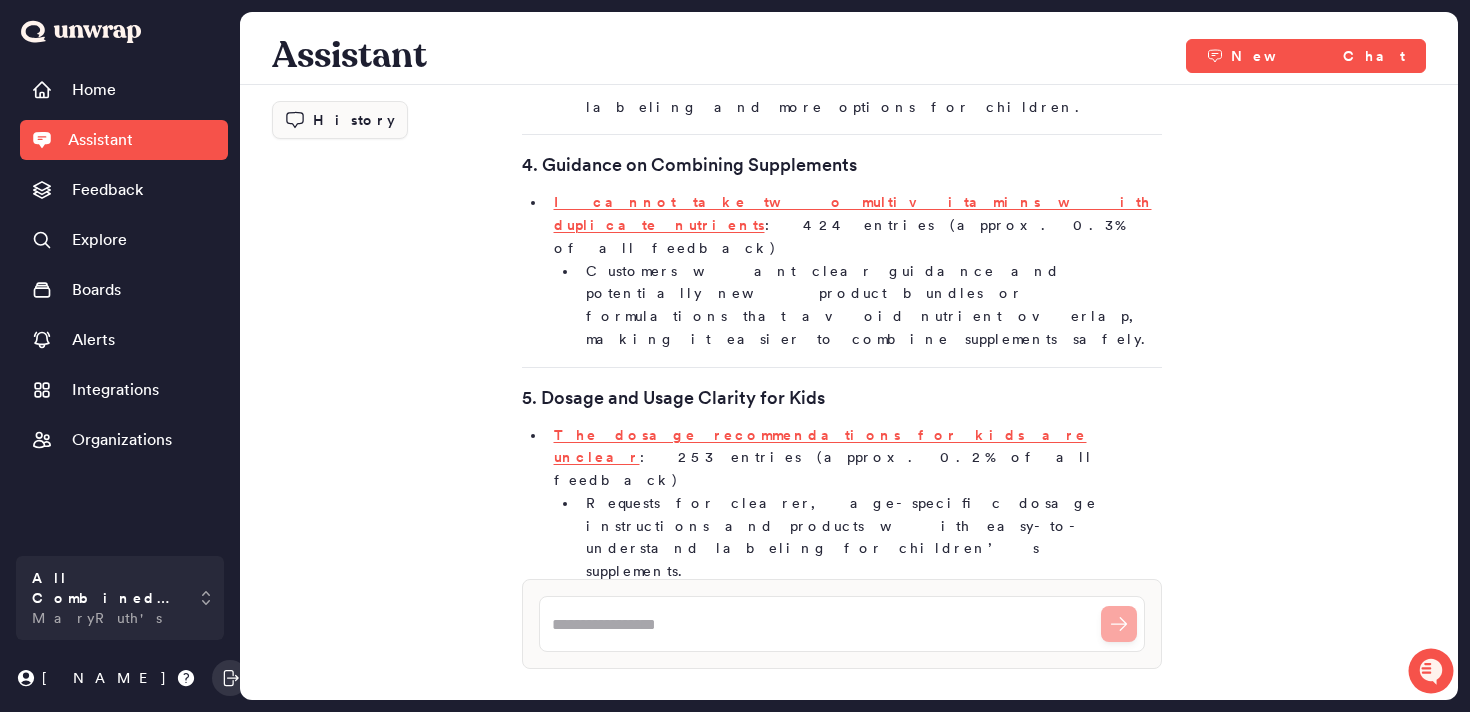 click on "Customers are looking for more effective hair growth solutions, with some requesting alternative formulations or improved efficacy." at bounding box center [870, 769] 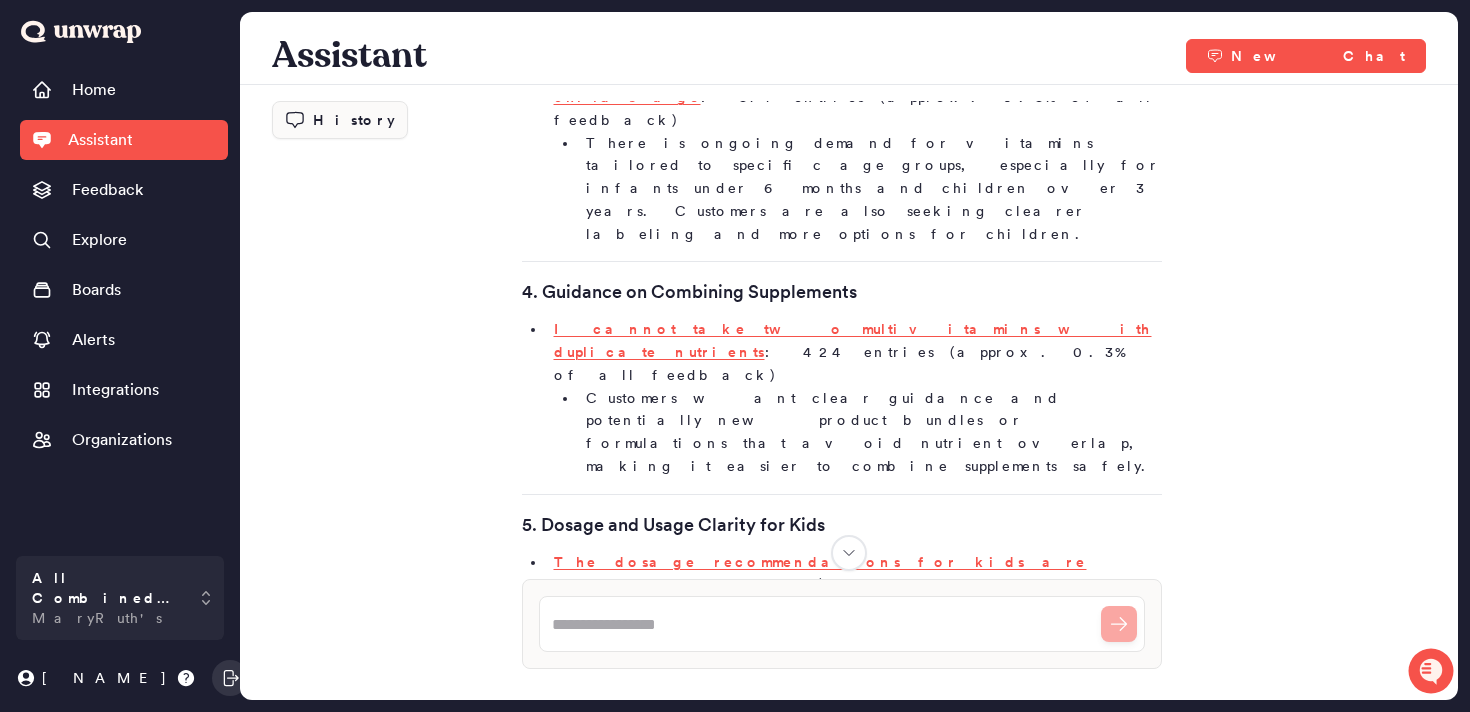 scroll, scrollTop: 835, scrollLeft: 0, axis: vertical 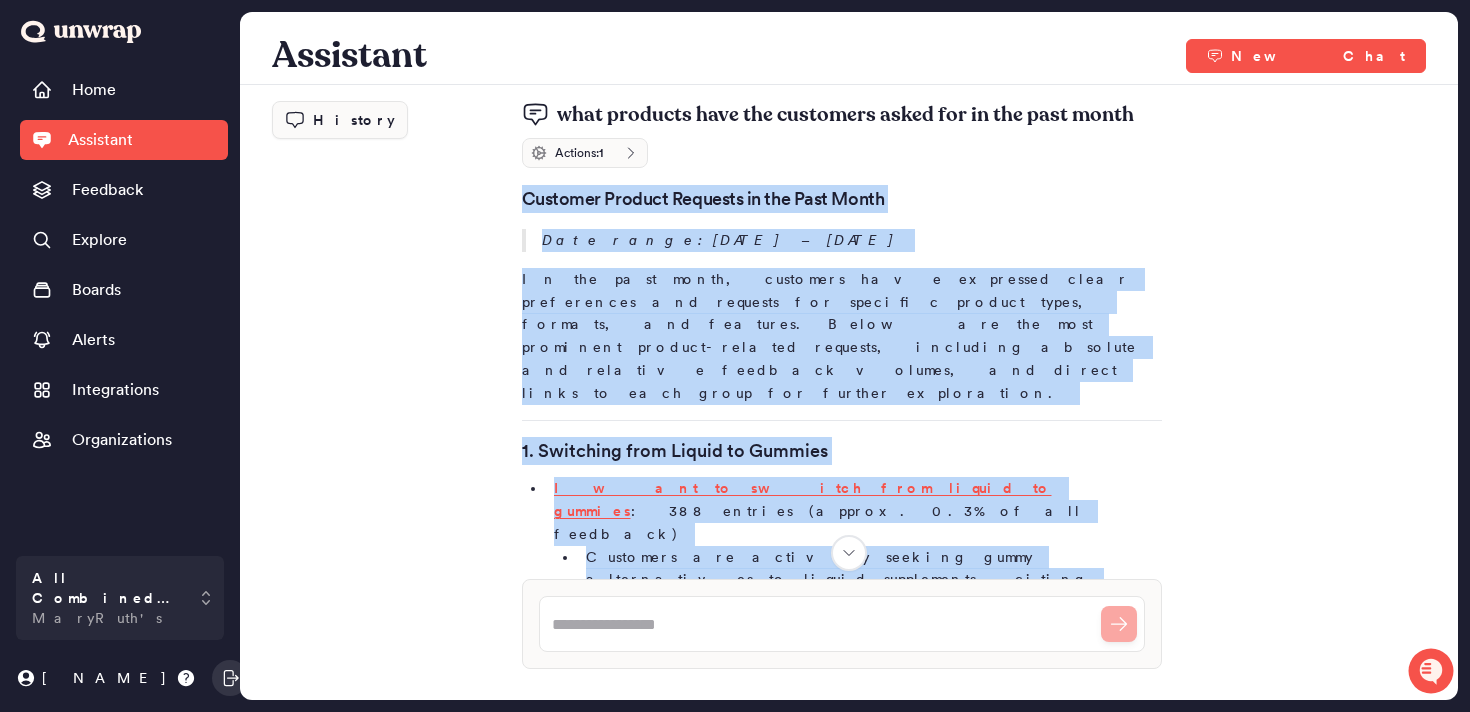 drag, startPoint x: 913, startPoint y: 454, endPoint x: 515, endPoint y: 207, distance: 468.4154 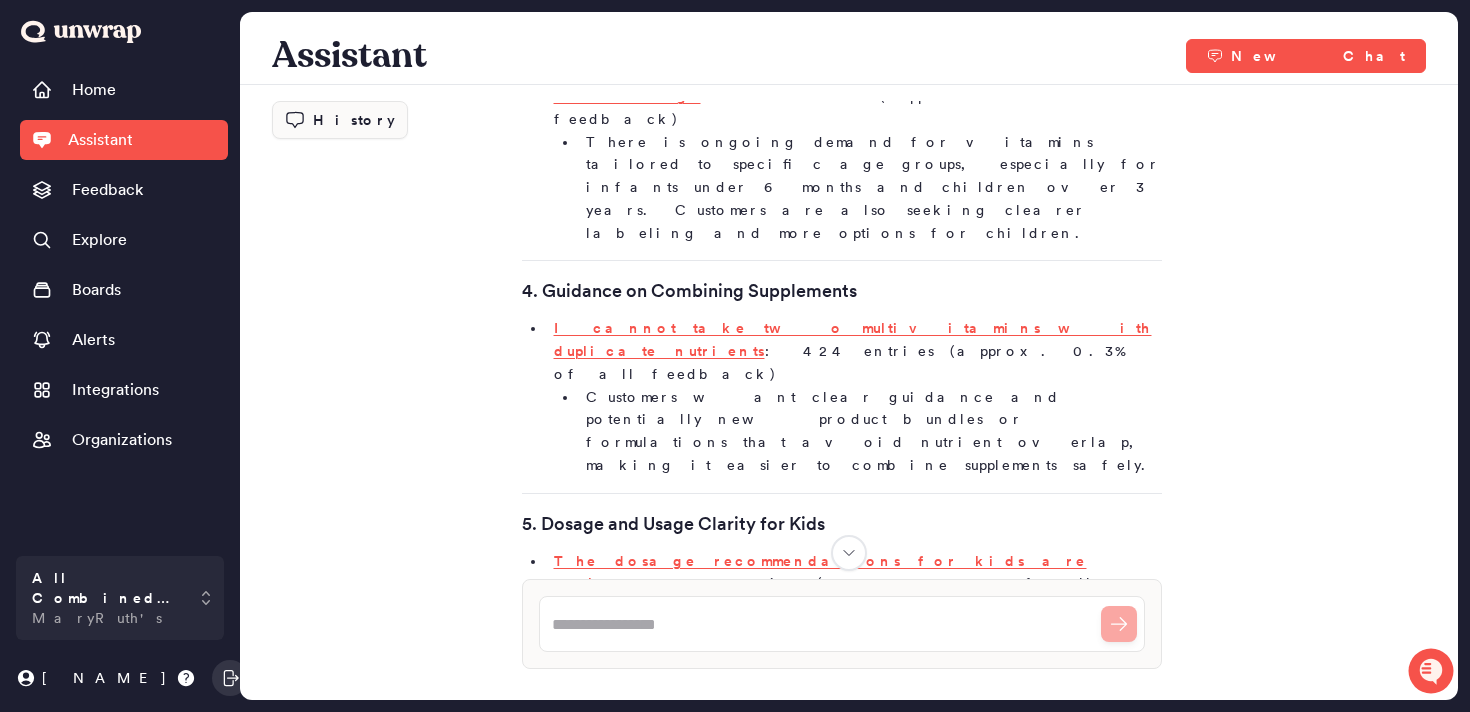 scroll, scrollTop: 1068, scrollLeft: 0, axis: vertical 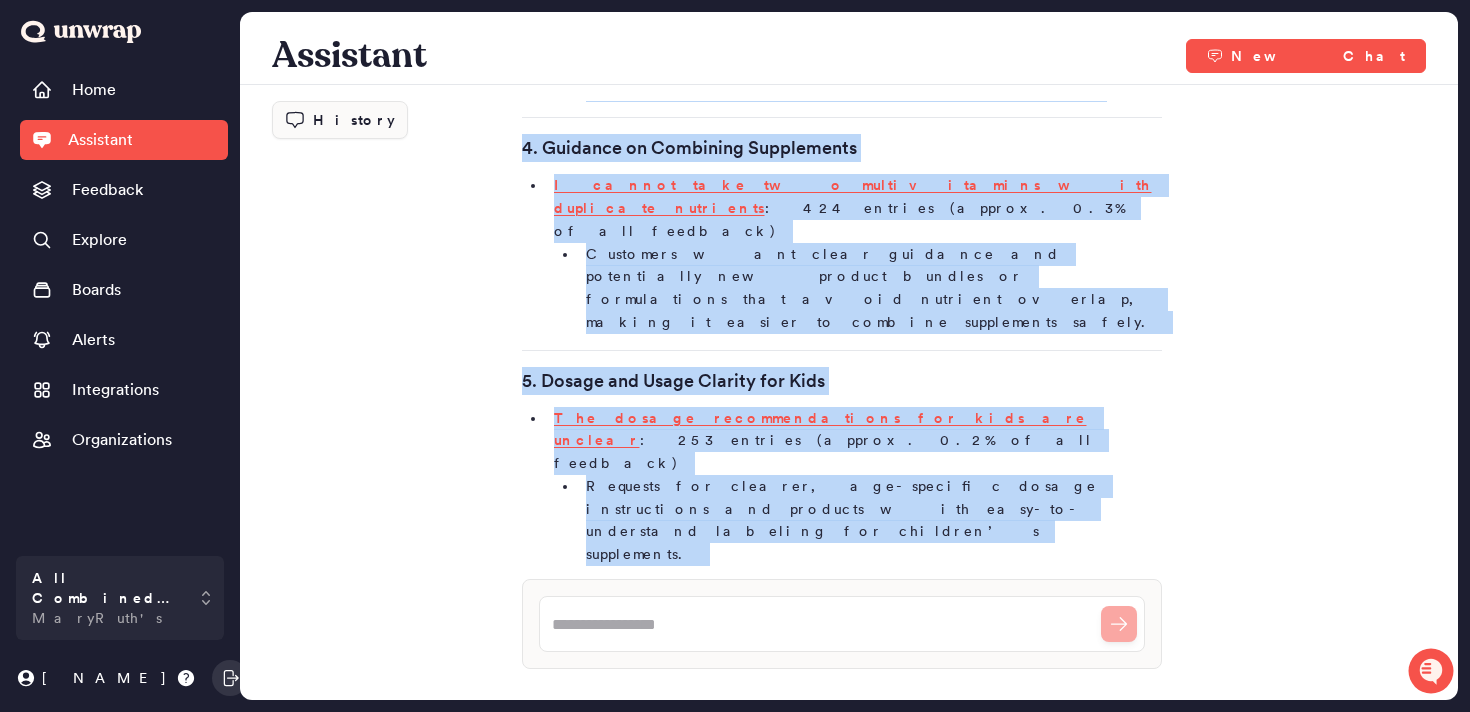 click on "More effective hair growth solutions" at bounding box center (854, 1088) 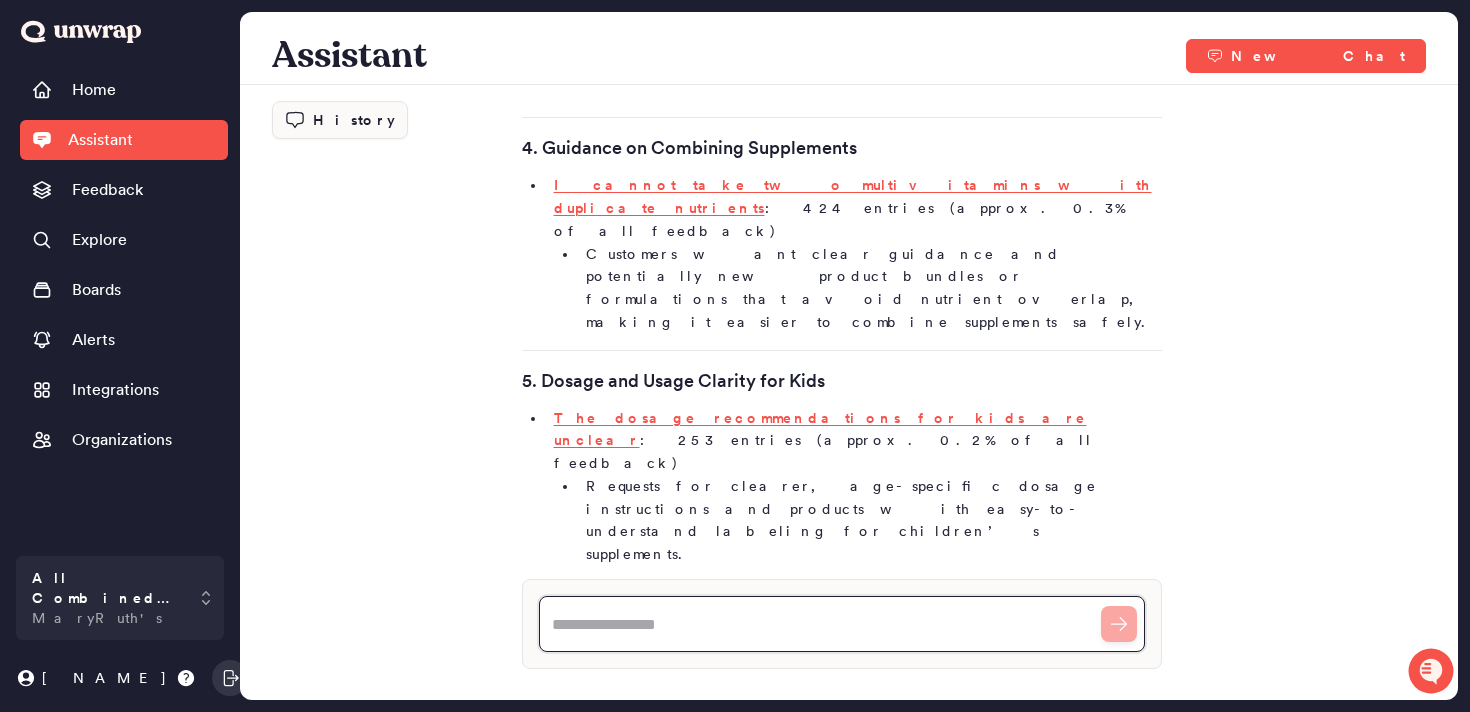 click at bounding box center [842, 624] 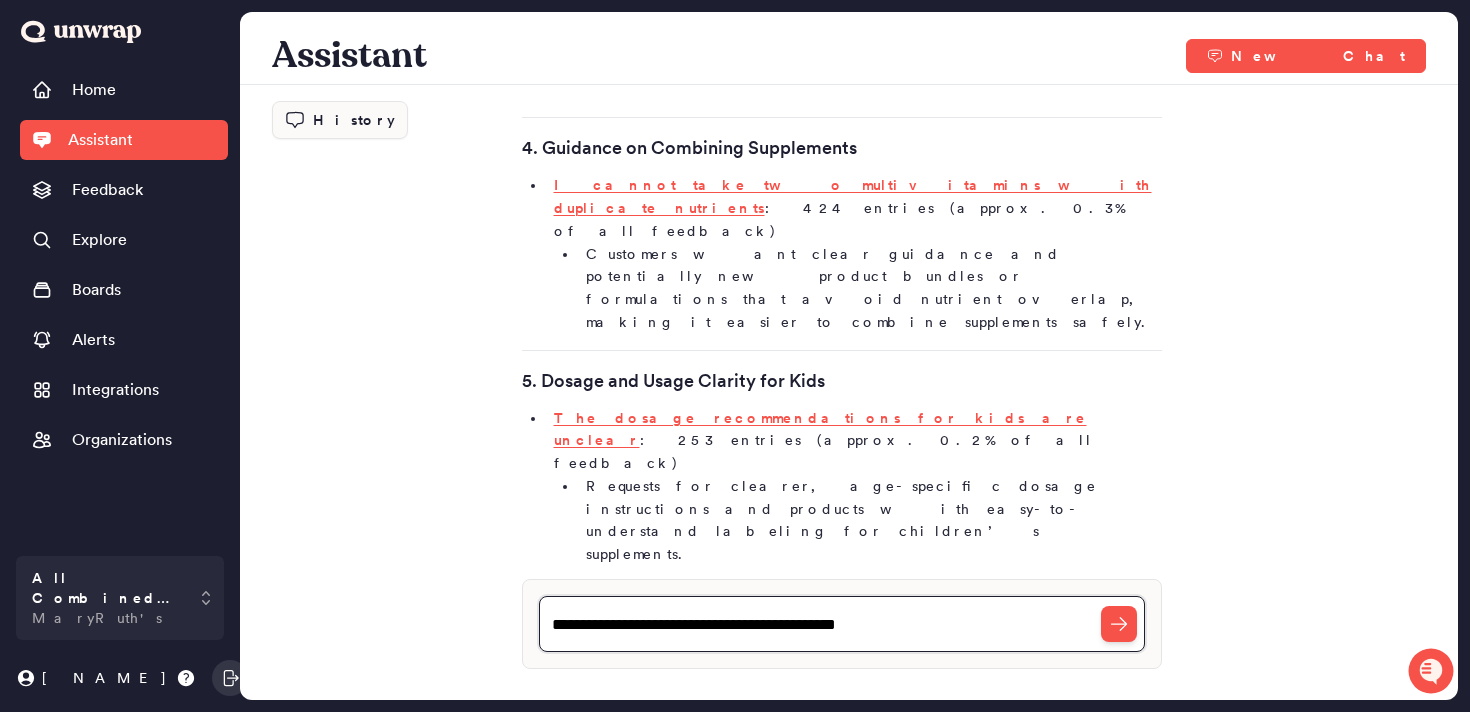 type on "**********" 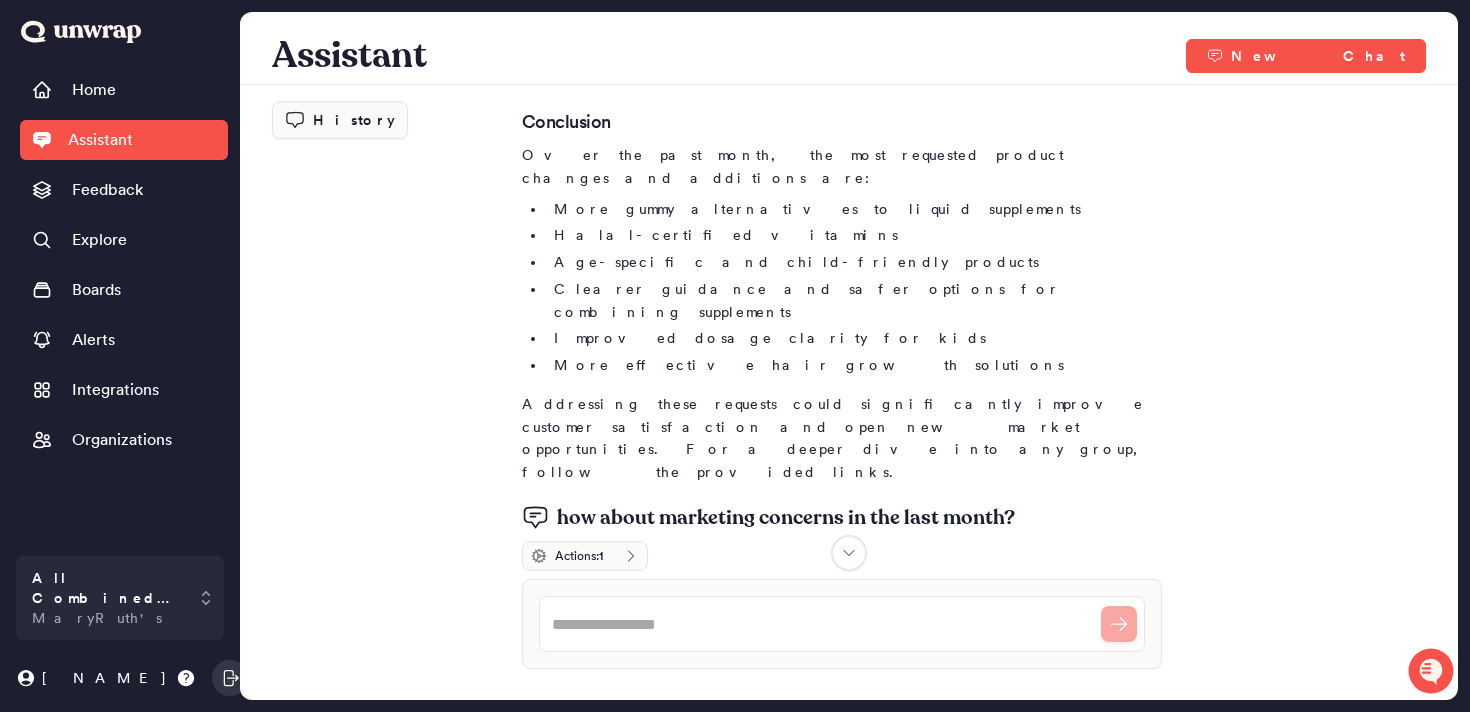 scroll, scrollTop: 1806, scrollLeft: 0, axis: vertical 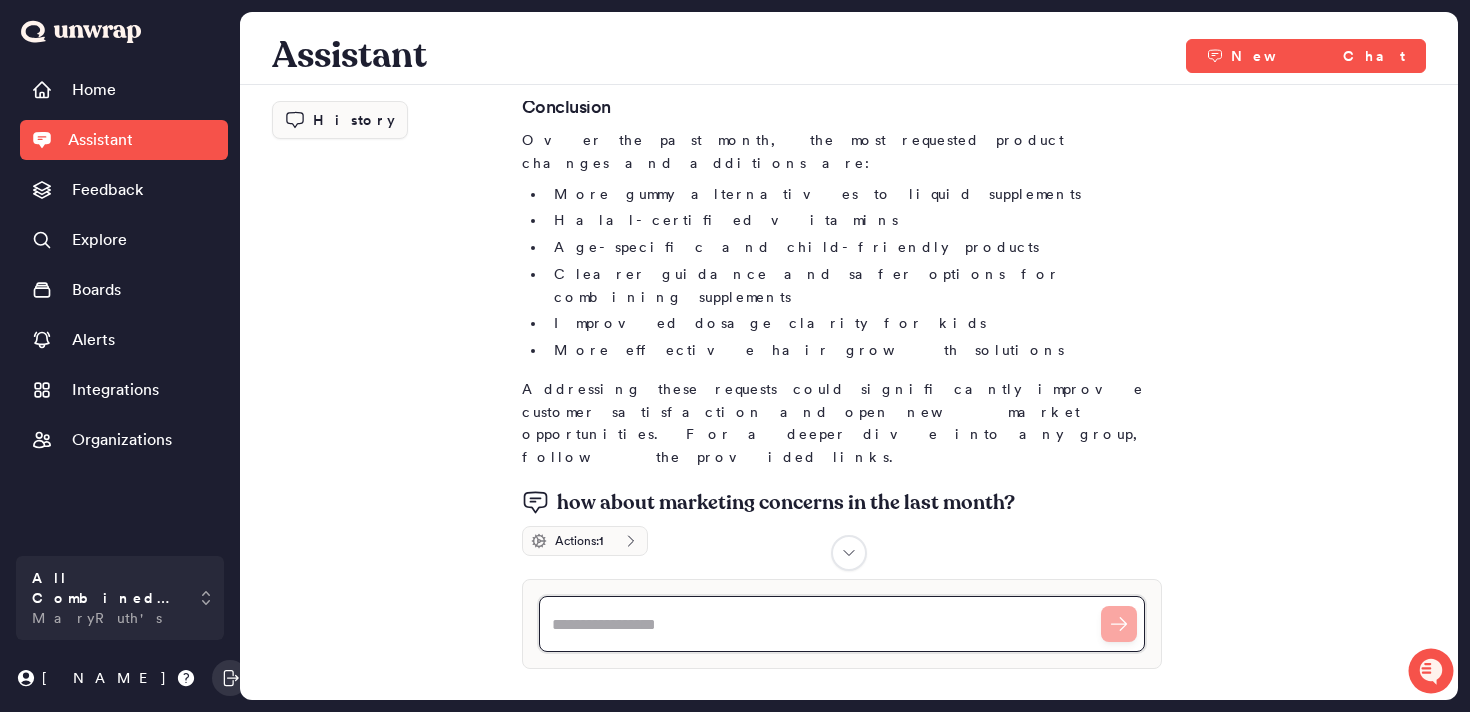 click at bounding box center [842, 624] 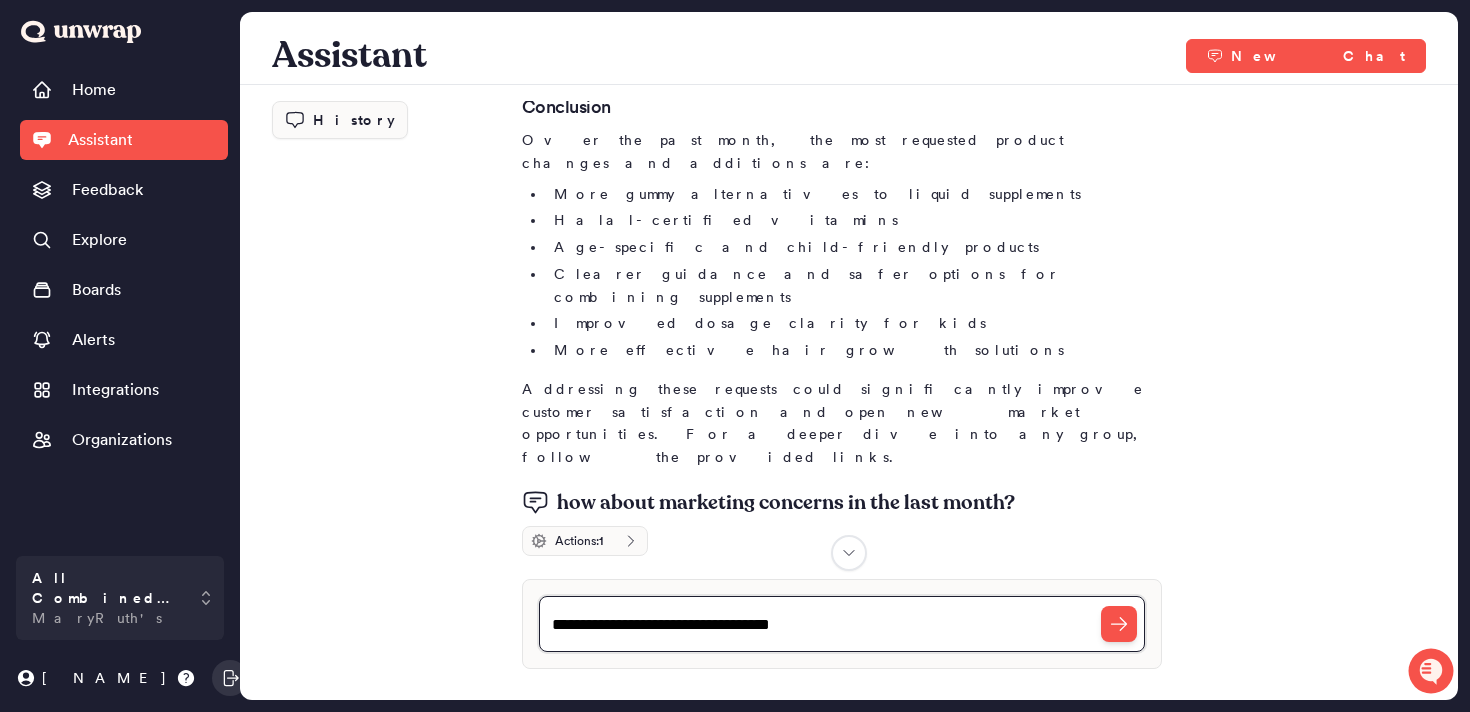 type on "**********" 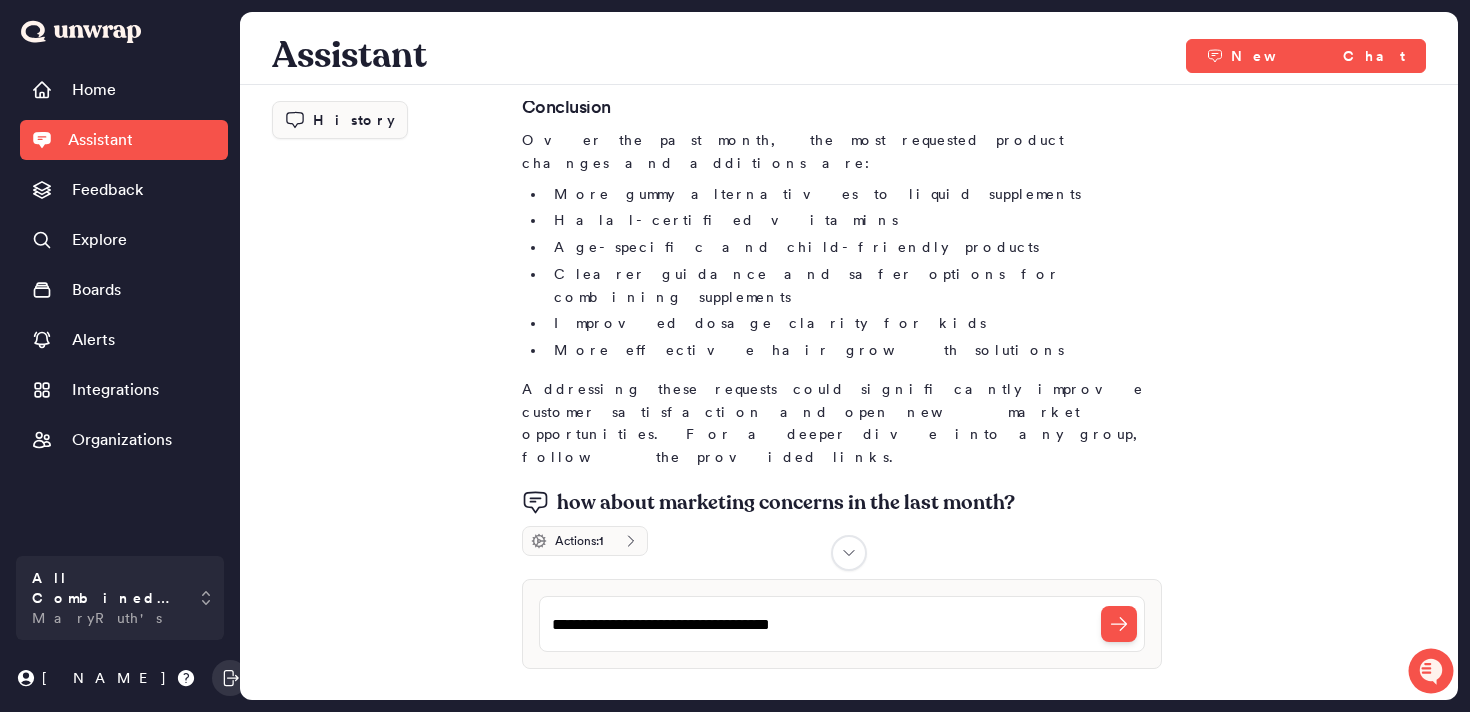 type 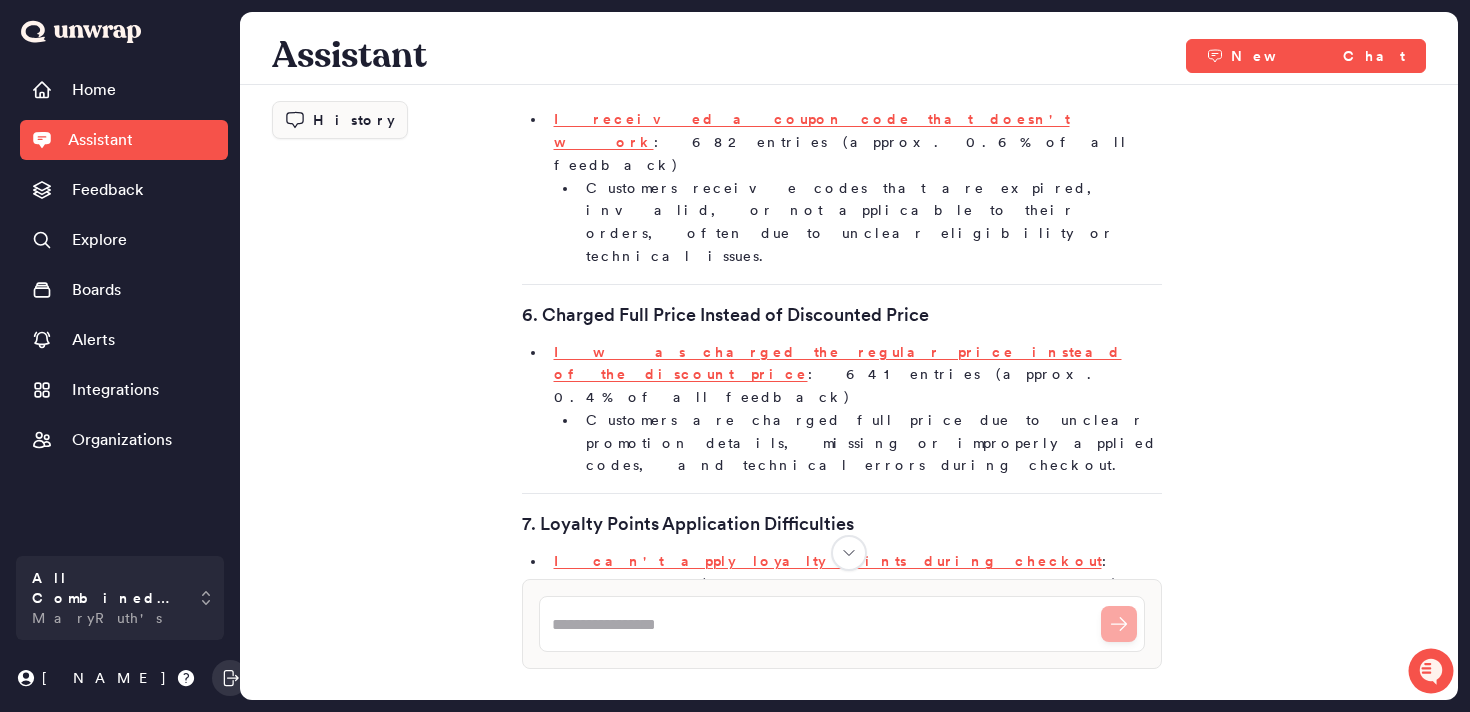 scroll, scrollTop: 3558, scrollLeft: 0, axis: vertical 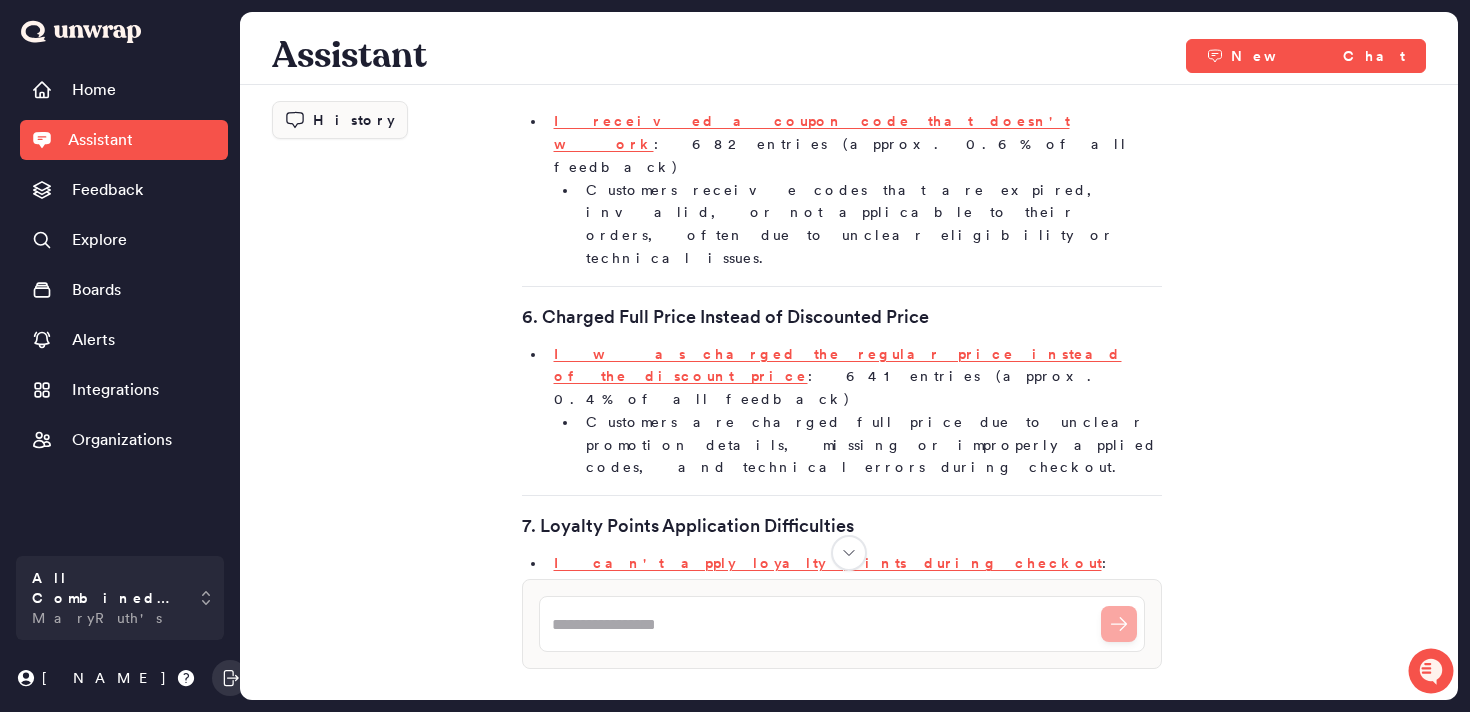 click on "The promo code did not apply correctly" at bounding box center (790, 1661) 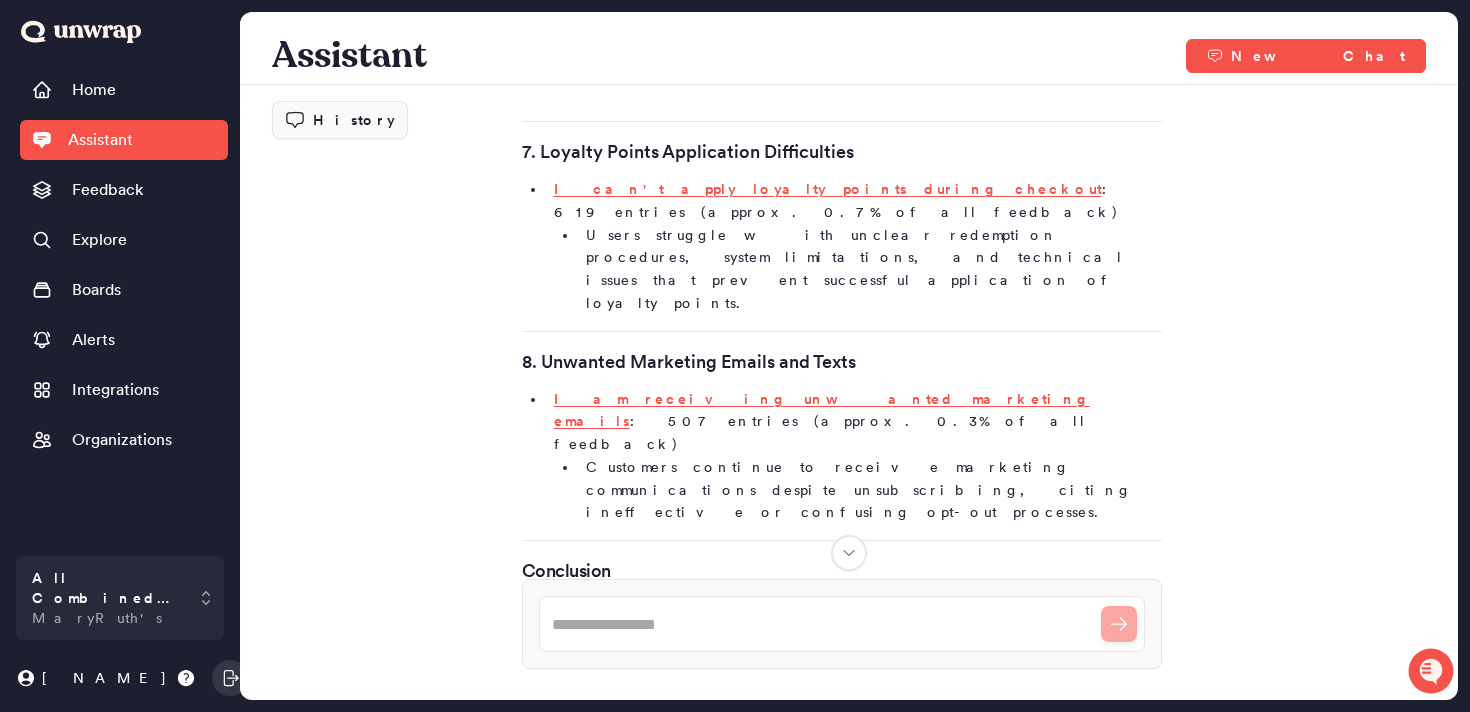 scroll, scrollTop: 3946, scrollLeft: 0, axis: vertical 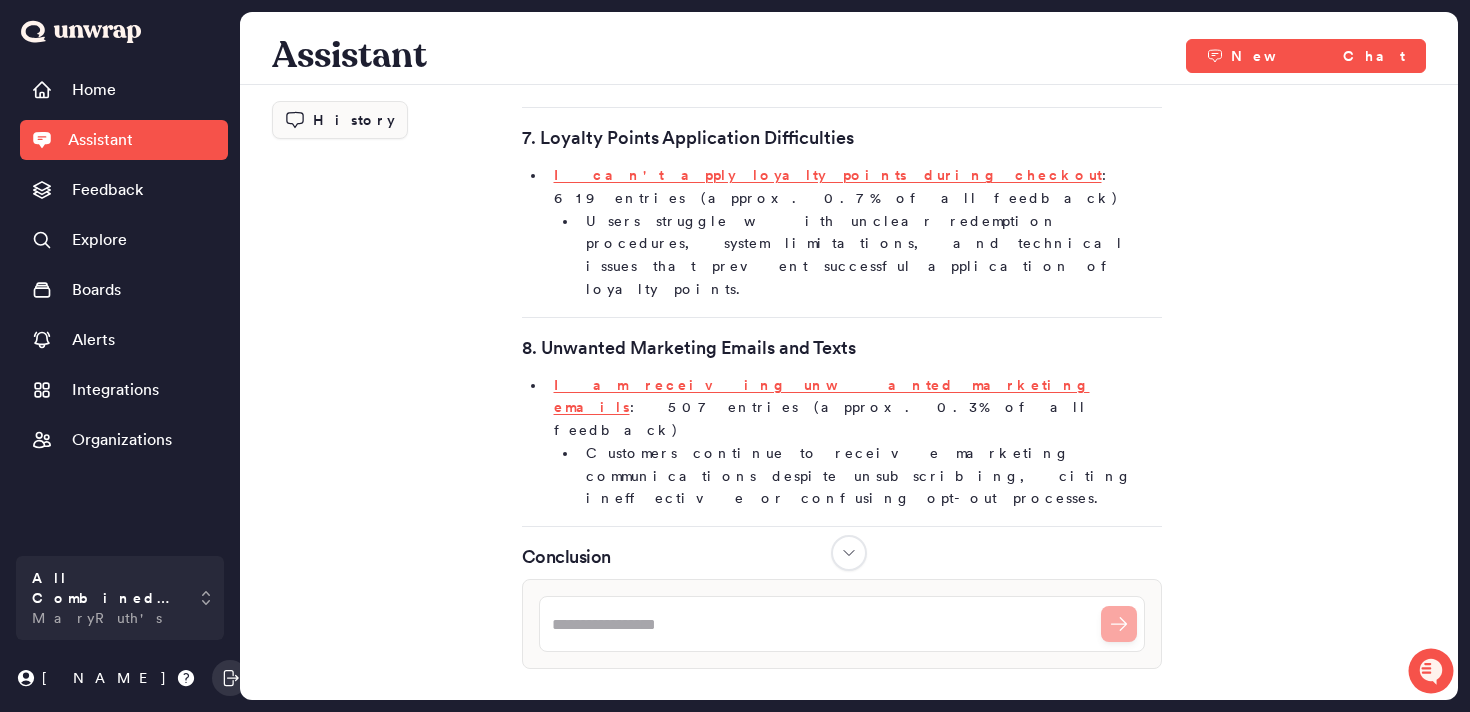click on "I can't apply discount codes to certain products" at bounding box center [854, 1757] 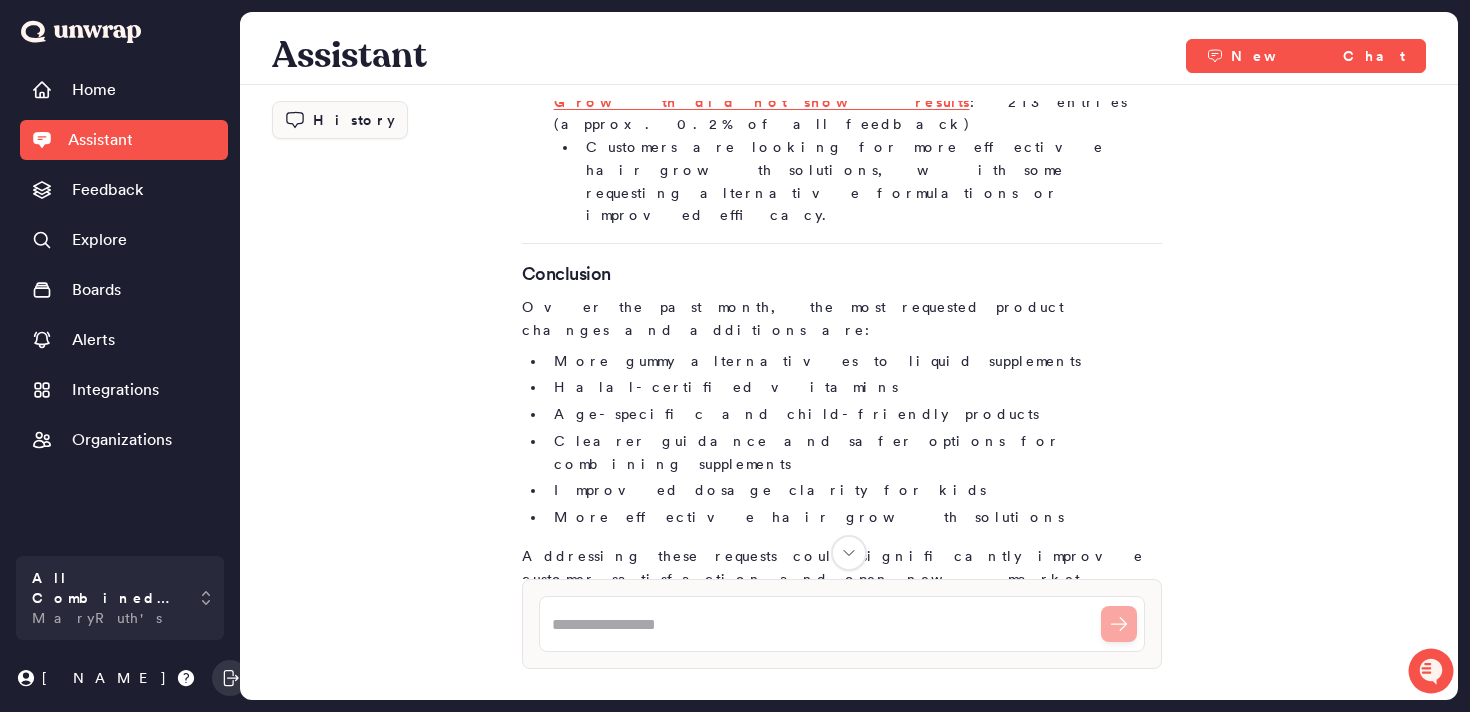 scroll, scrollTop: 1659, scrollLeft: 0, axis: vertical 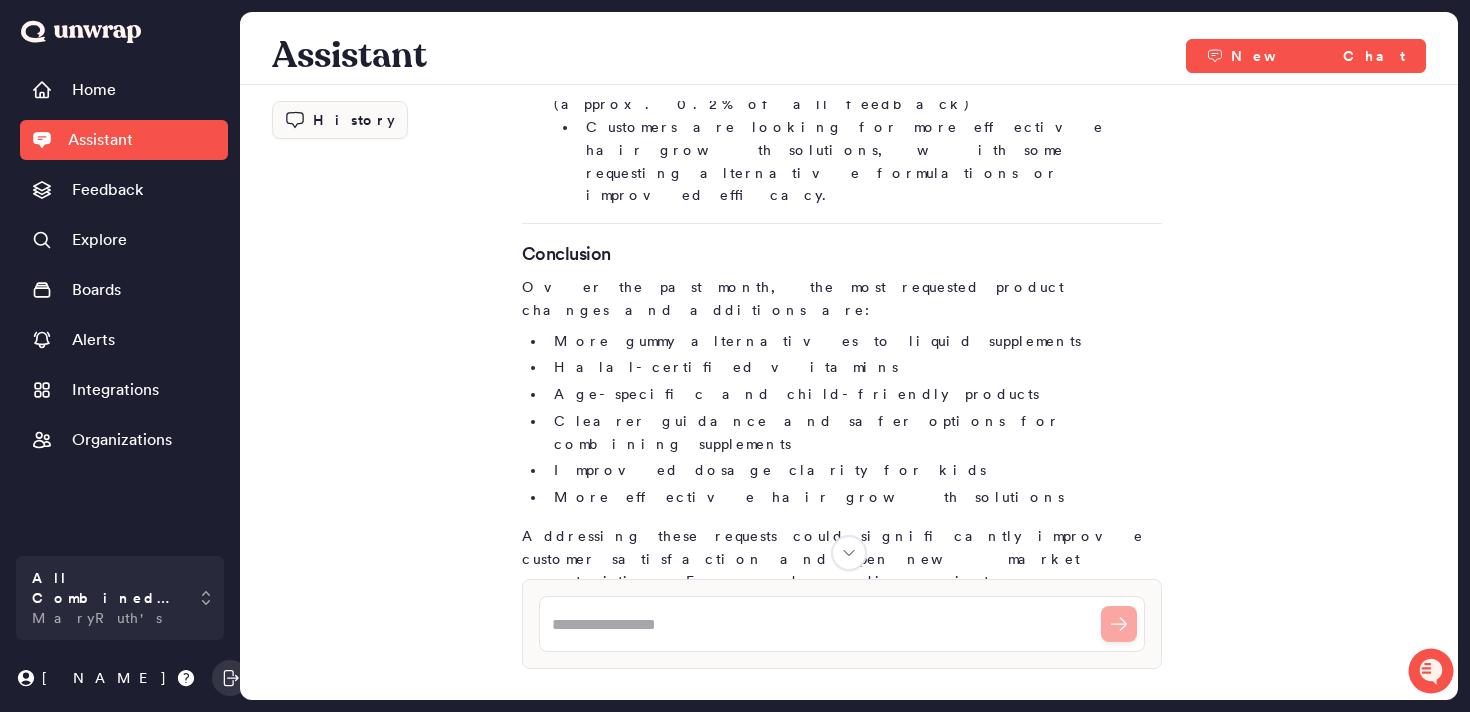 drag, startPoint x: 508, startPoint y: 280, endPoint x: 969, endPoint y: 411, distance: 479.2515 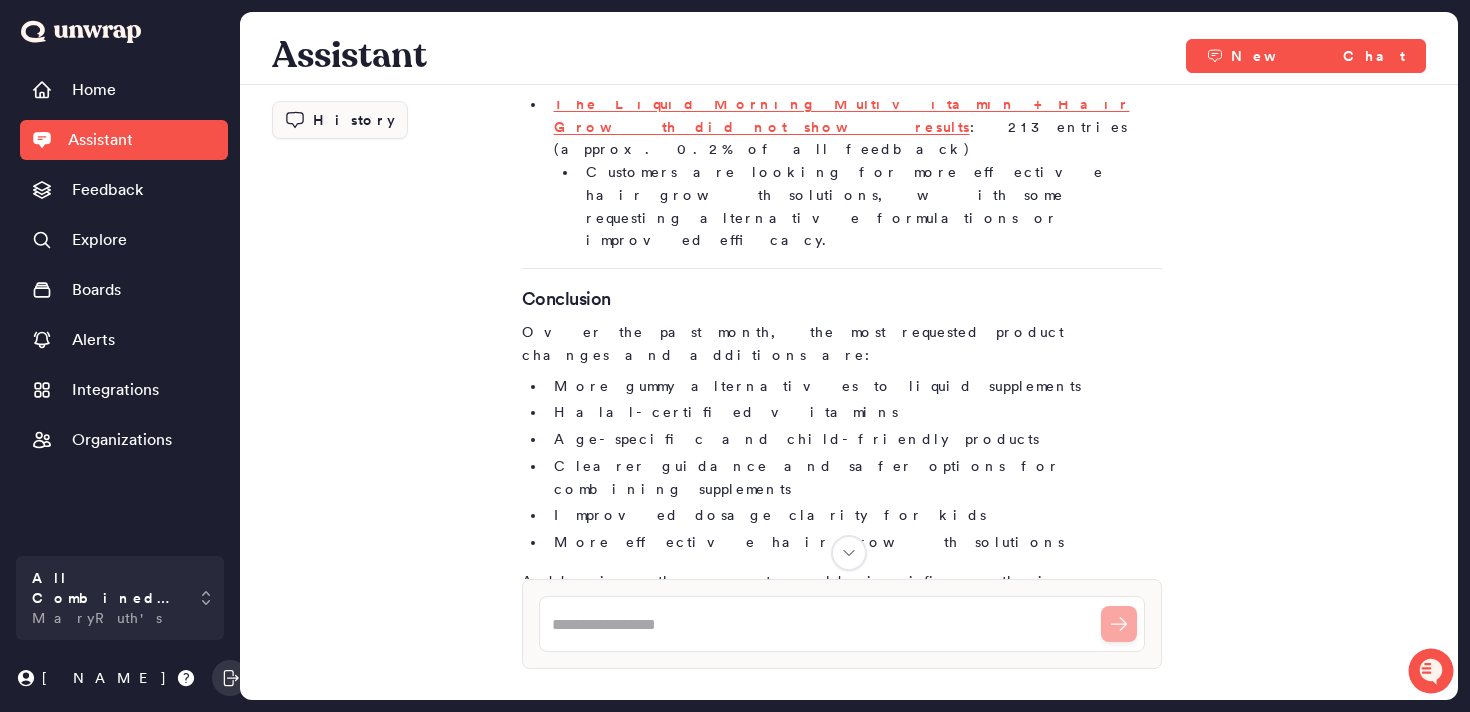 drag, startPoint x: 514, startPoint y: 194, endPoint x: 881, endPoint y: 334, distance: 392.7964 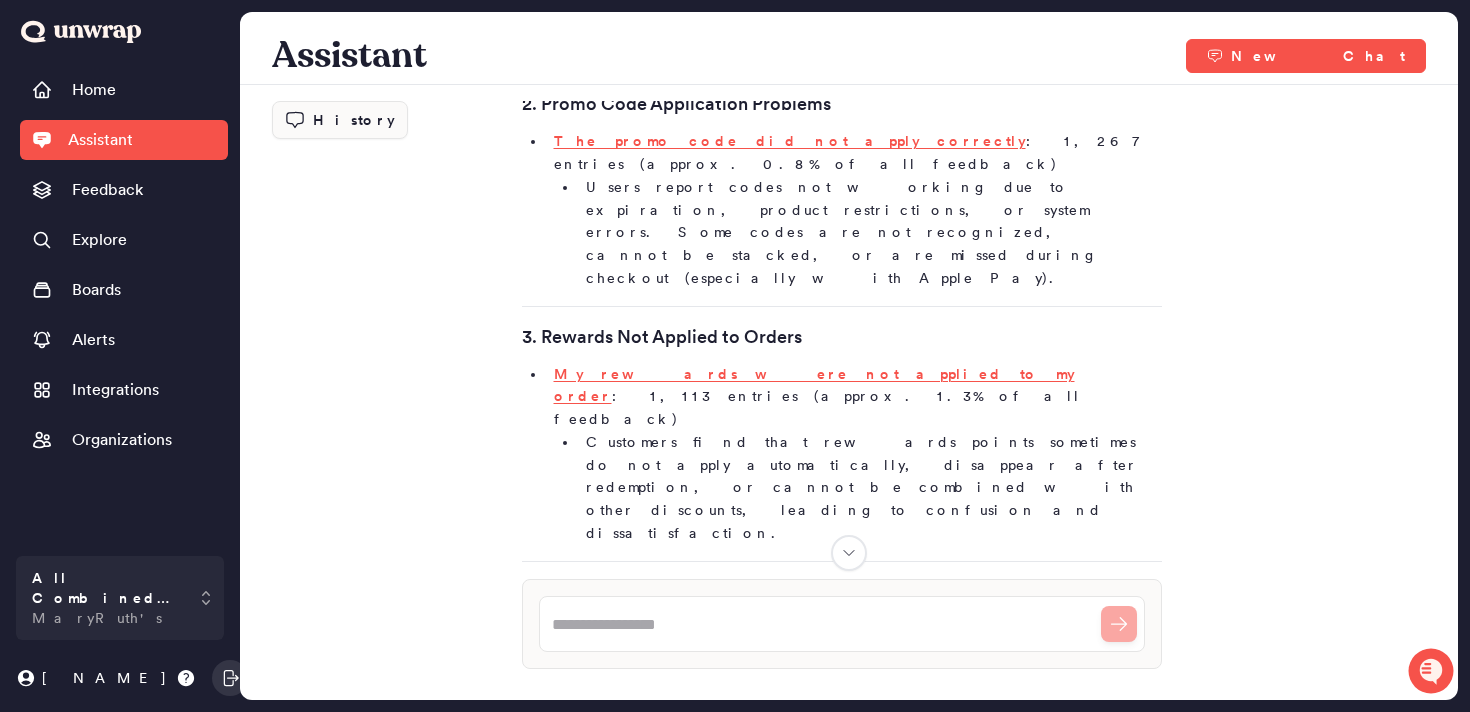 scroll, scrollTop: 2907, scrollLeft: 0, axis: vertical 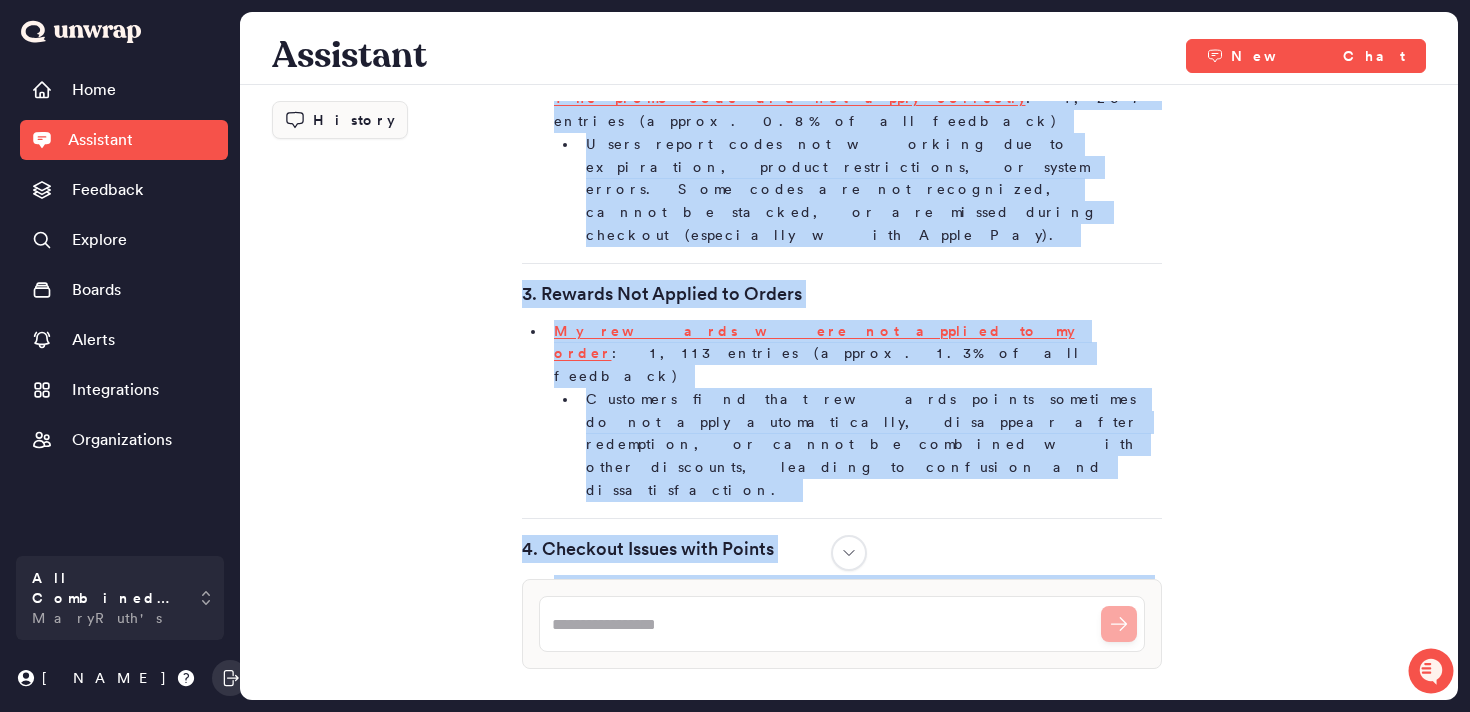 click on "Persistent unwanted marketing communications" at bounding box center (854, 1808) 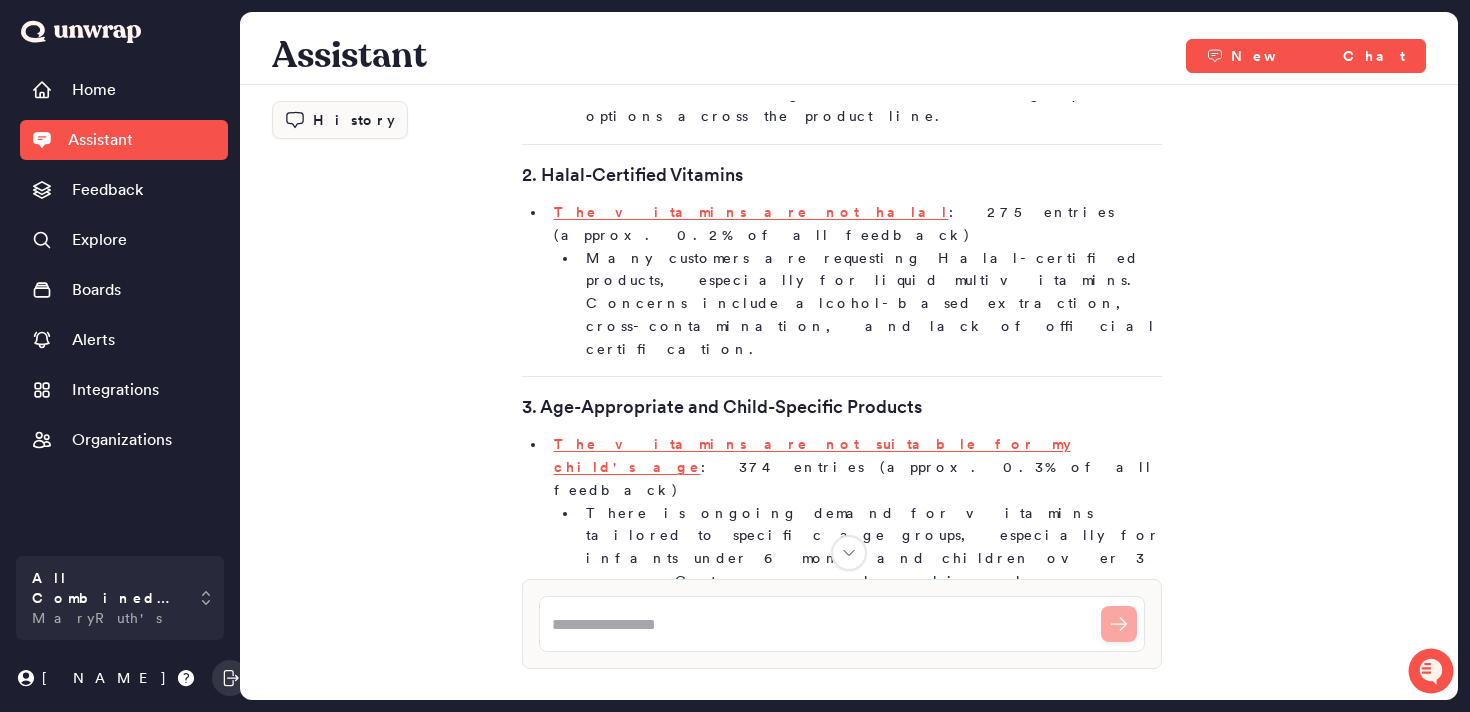 scroll, scrollTop: 553, scrollLeft: 0, axis: vertical 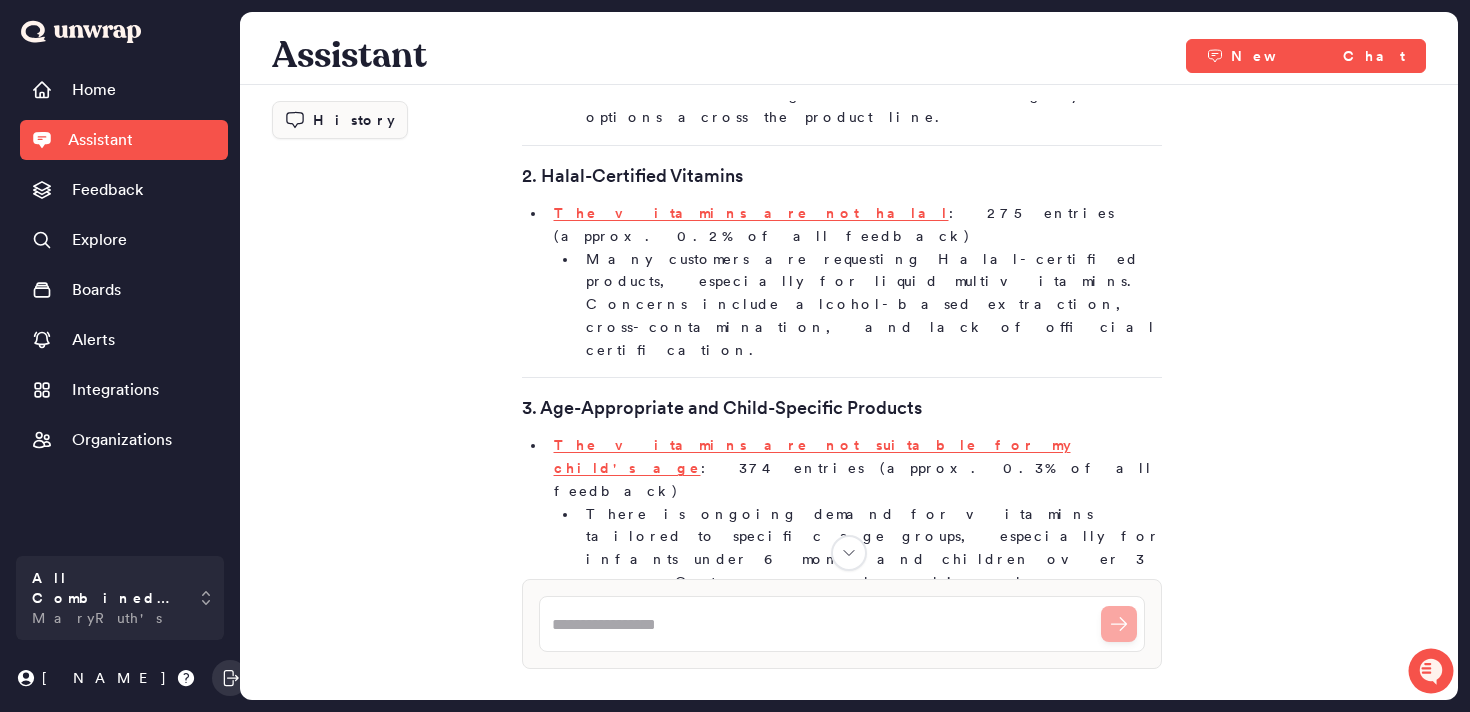 click on "I cannot take two multivitamins with duplicate nutrients" at bounding box center [853, 711] 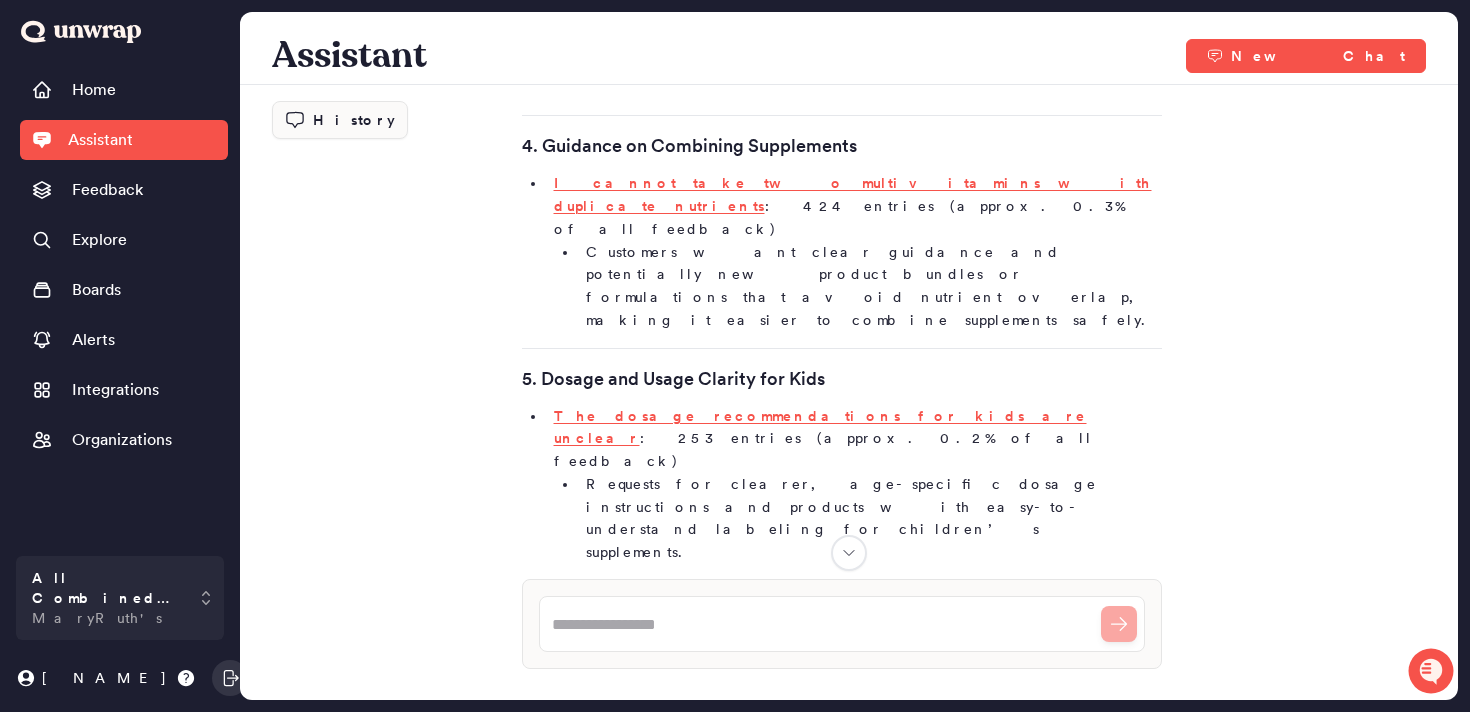 scroll, scrollTop: 1079, scrollLeft: 0, axis: vertical 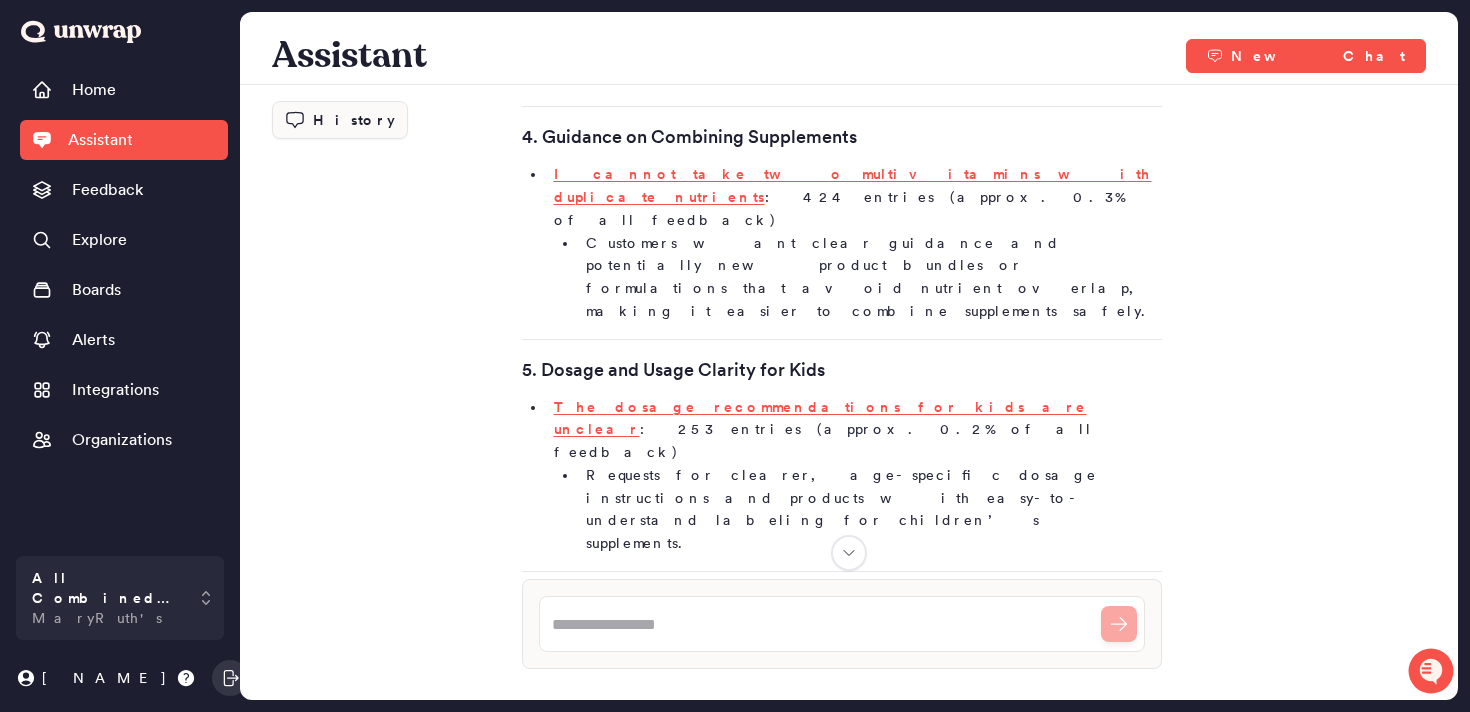 drag, startPoint x: 570, startPoint y: 329, endPoint x: 813, endPoint y: 345, distance: 243.52618 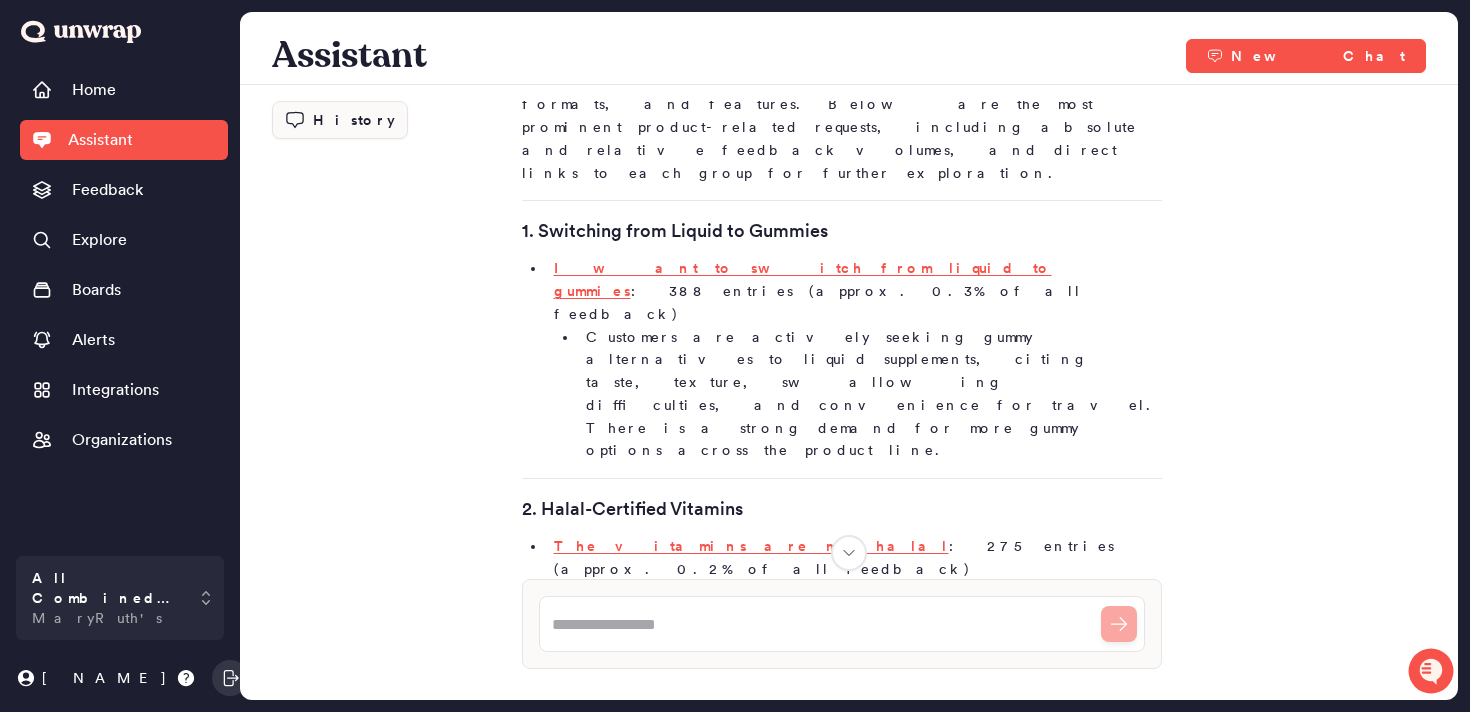 scroll, scrollTop: 221, scrollLeft: 0, axis: vertical 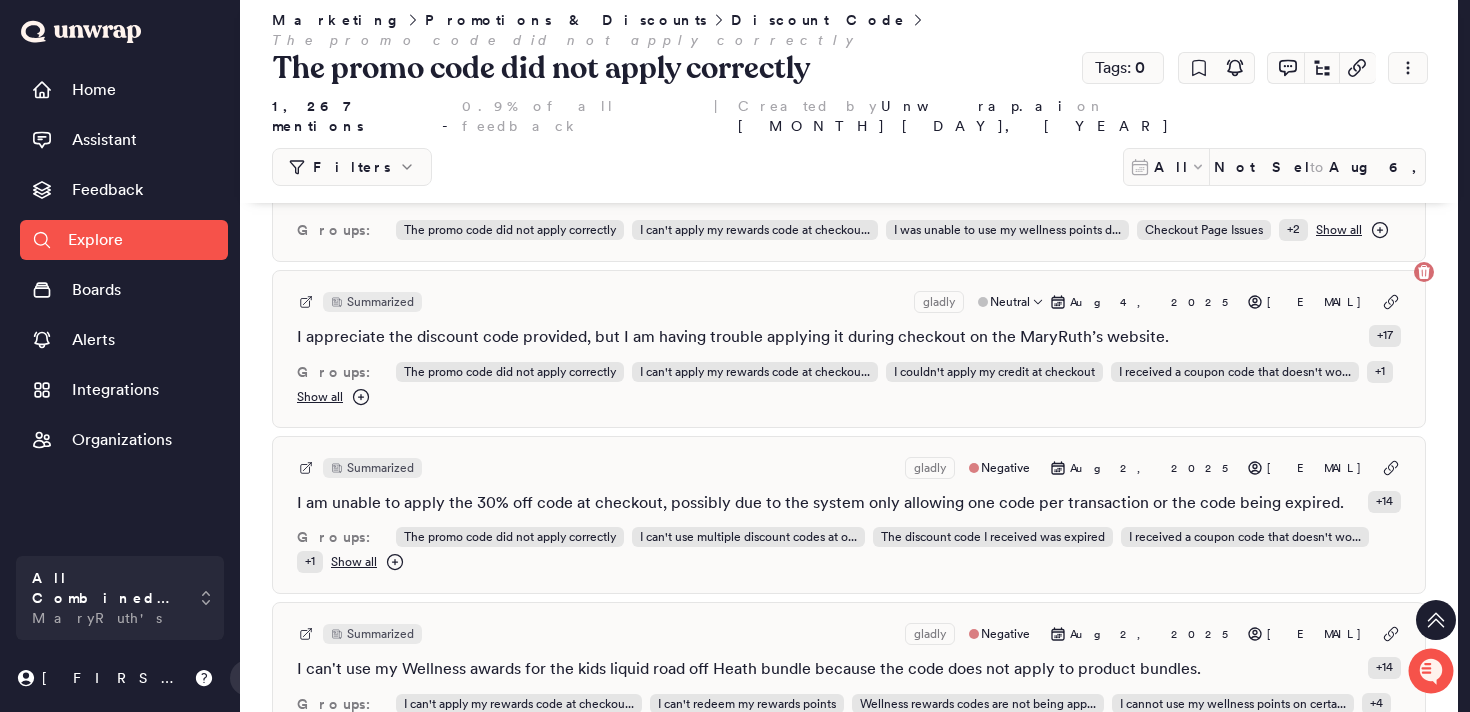 click on "Summarized gladly Neutral Aug 4, 2025 mguccione1@gmail.com" at bounding box center (849, 302) 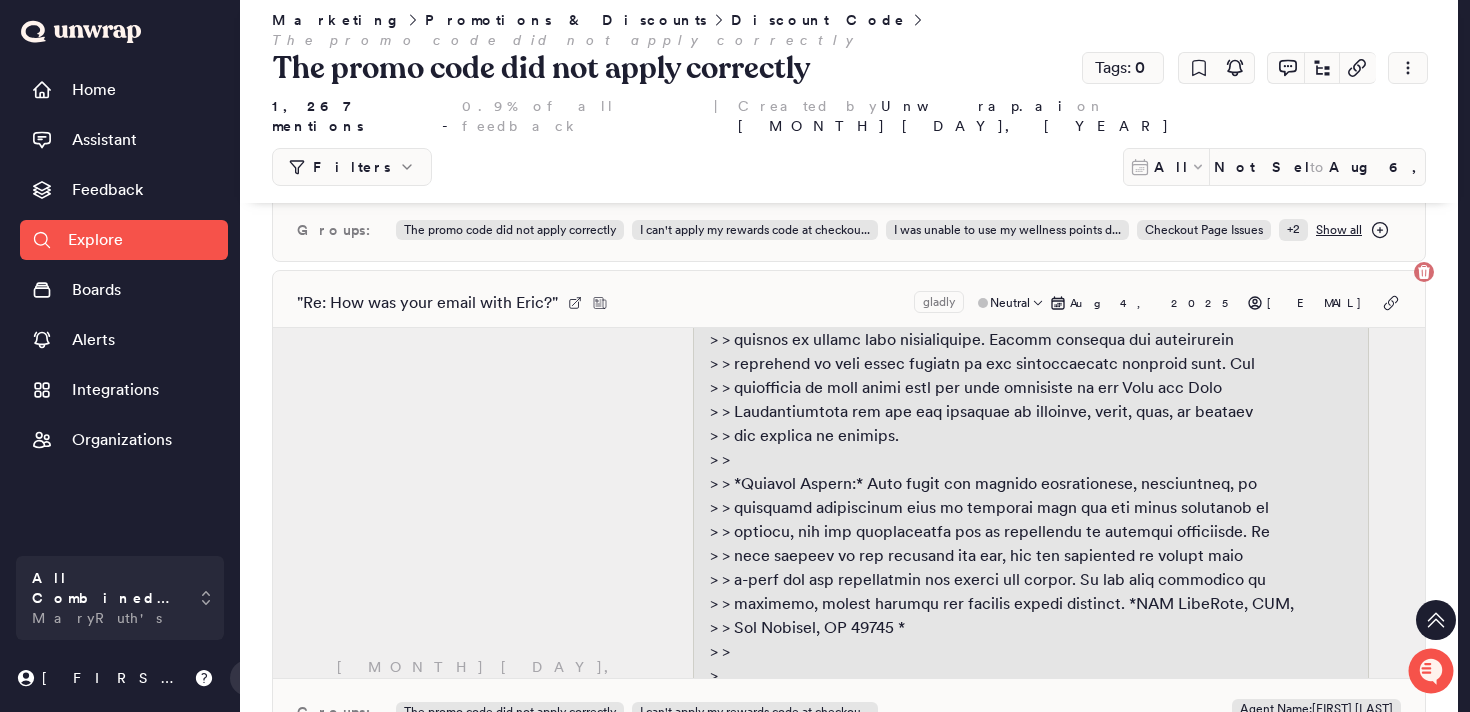 scroll, scrollTop: 3300, scrollLeft: 0, axis: vertical 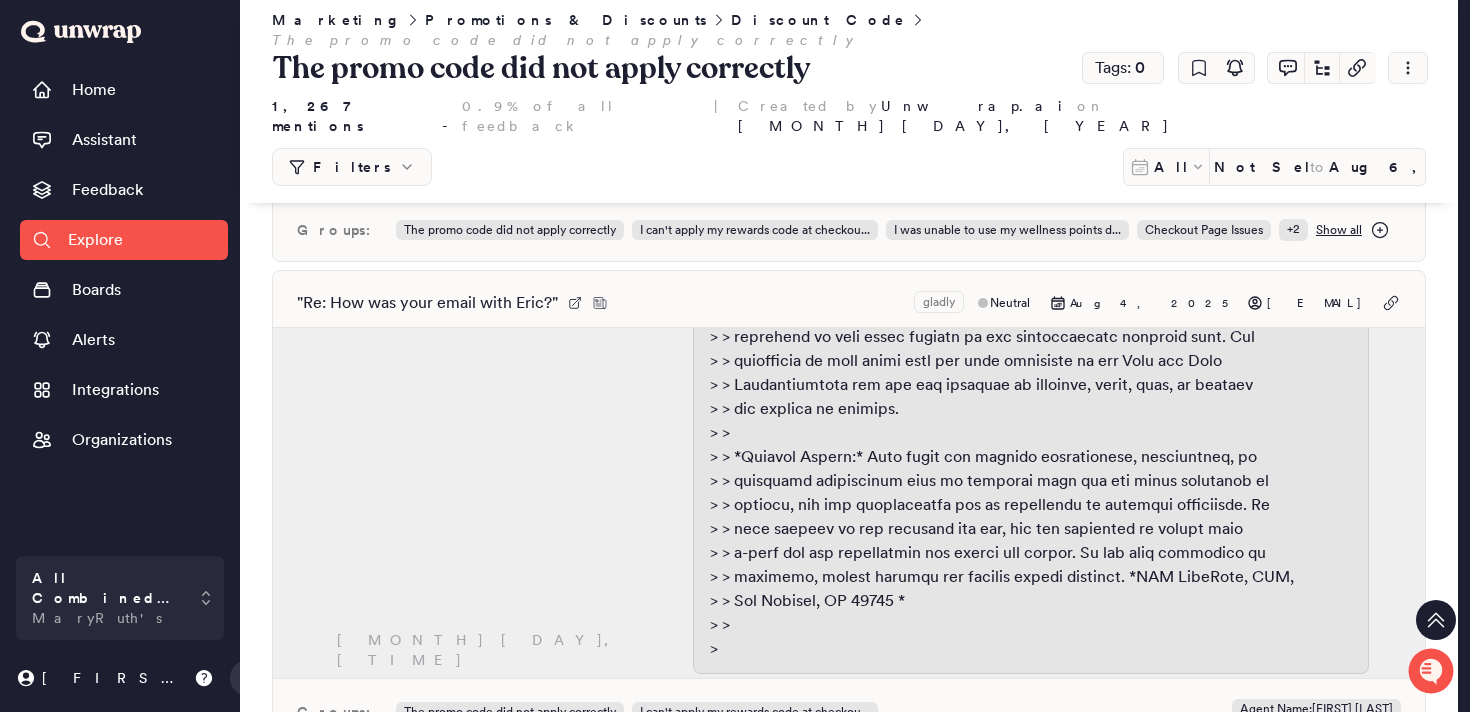 click on "Marketing Promotions & Discounts Discount Code The promo code did not apply correctly The promo code did not apply correctly Tags:  0   1,267 mentions - 0.9% of all feedback | Created by Unwrap.ai on Jan 23, 2025 Filters All Not Selected to Aug 6, 2025 Add filter Frequently Used: Promoter Feedb... Detractor Feed... Bulk Orders Summary Customers report issues with promo codes not applying correctly during checkout. Causes include expiration, product restrictions, usage limits, and system errors. Some codes, such as buy 2 get 1 free offers or percentage discounts, do not work as intended due to these restrictions.
Feedback indicates technical problems like codes not being recognized, failing to stack, or being entered incorrectly. Customers also mention checkout processes bypassing promo code entry, such as through Apple Pay, leading to missed discounts.
No actions linked to this group Link actions + Mentions Add Entries + Only display entries not in any of this Group's children Summarized gladly Negative" at bounding box center (849, 1457) 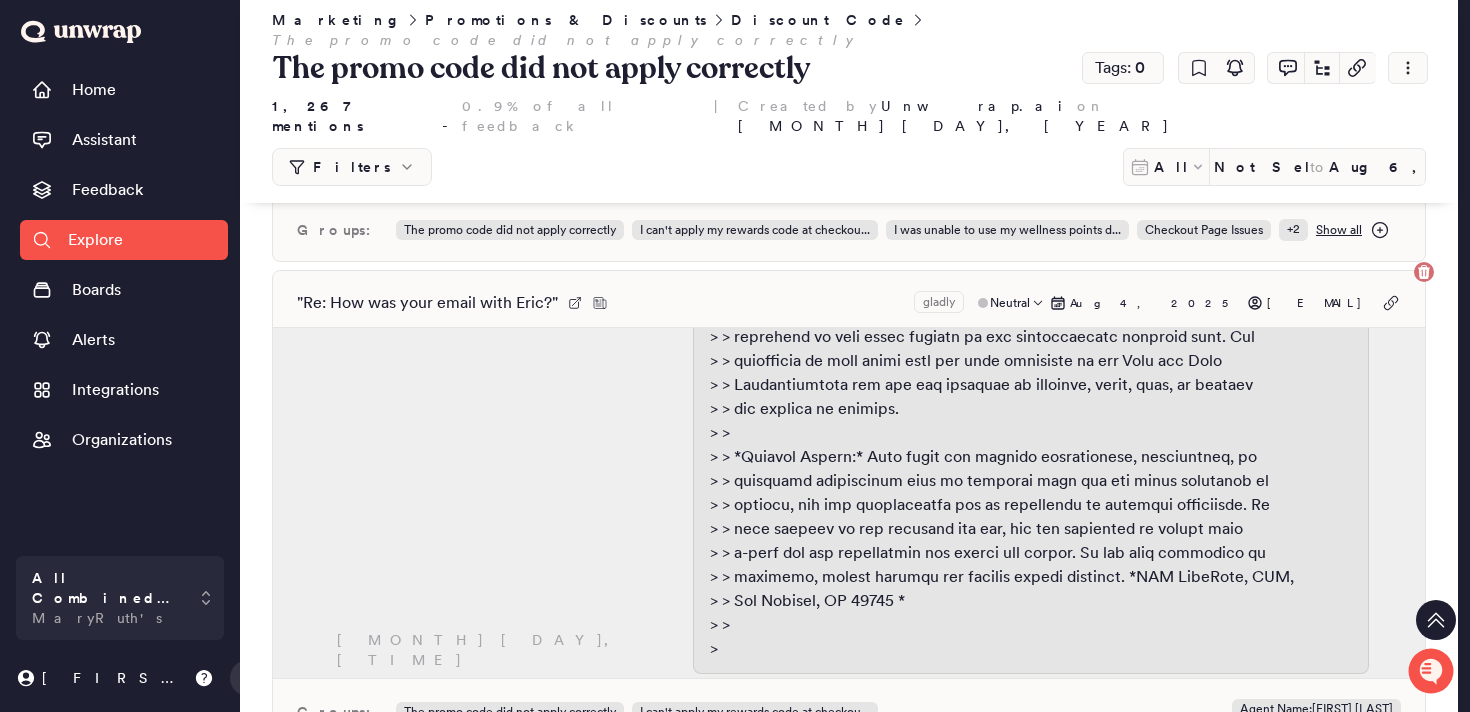 click on "" Re: How was your email with Eric? "" at bounding box center (427, 303) 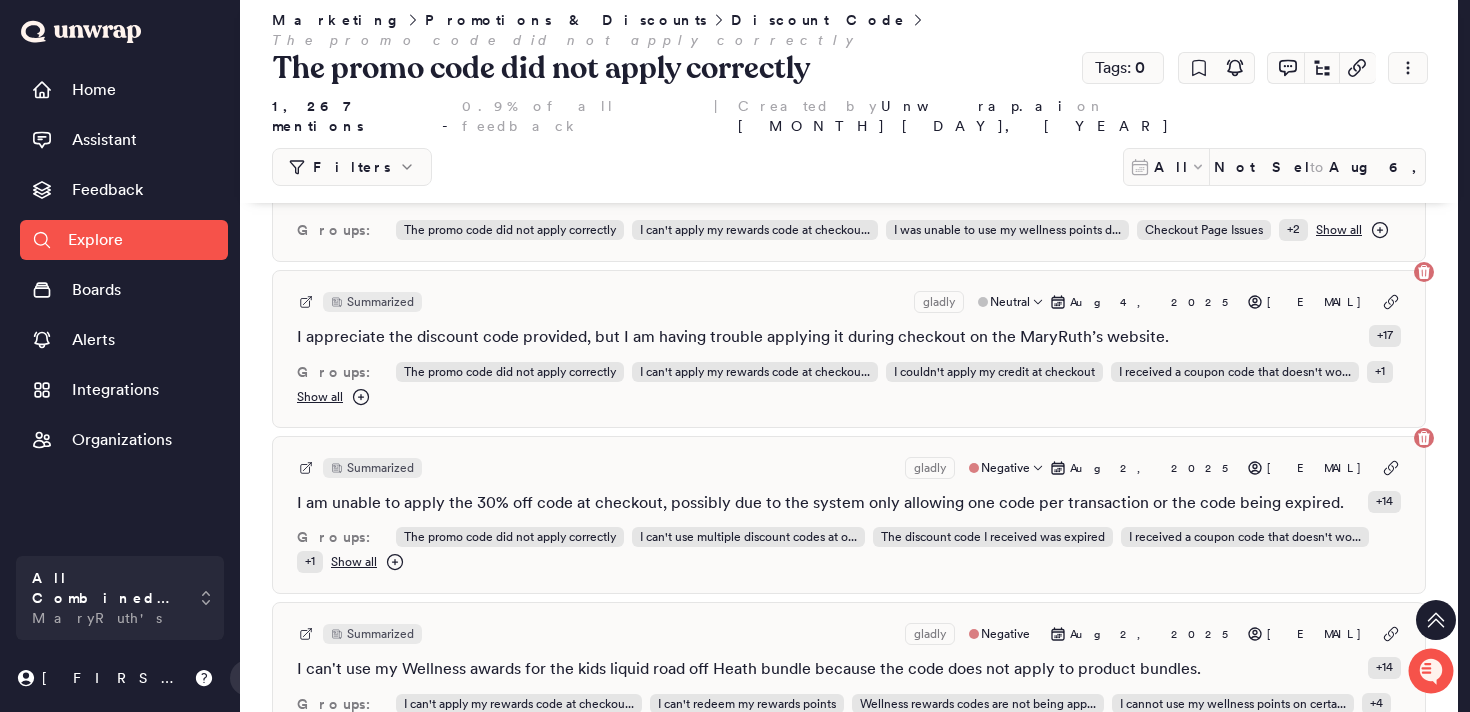 click on "Summarized gladly Negative Aug 2, 2025 donatahardison@gmail.com I am unable to apply the 30% off code at checkout, possibly due to the system only allowing one code per transaction or the code being expired.    + 14 Groups: The promo code did not apply correctly I can't use multiple discount codes at o... The discount code I received was expired I received a coupon code that doesn't wo... + 1 Show all" at bounding box center [849, 515] 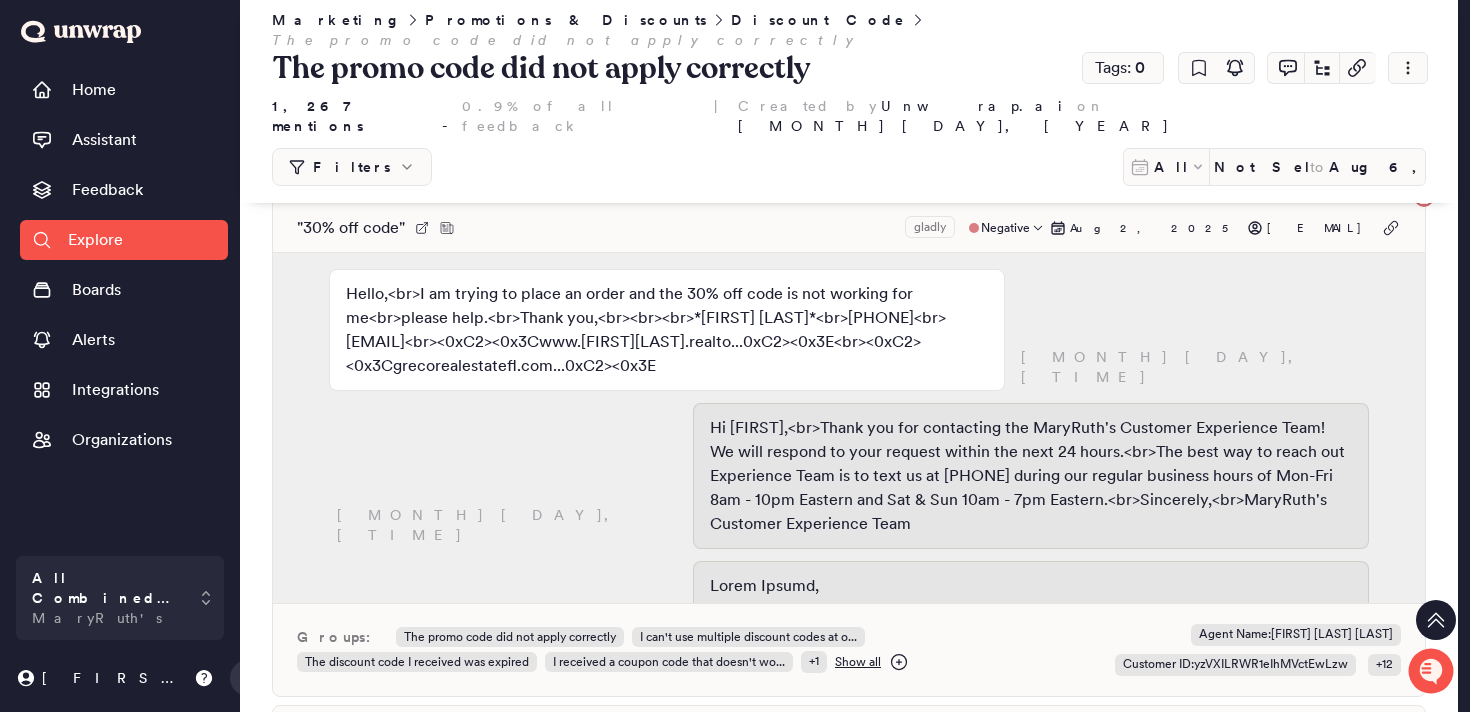 scroll, scrollTop: 1076, scrollLeft: 0, axis: vertical 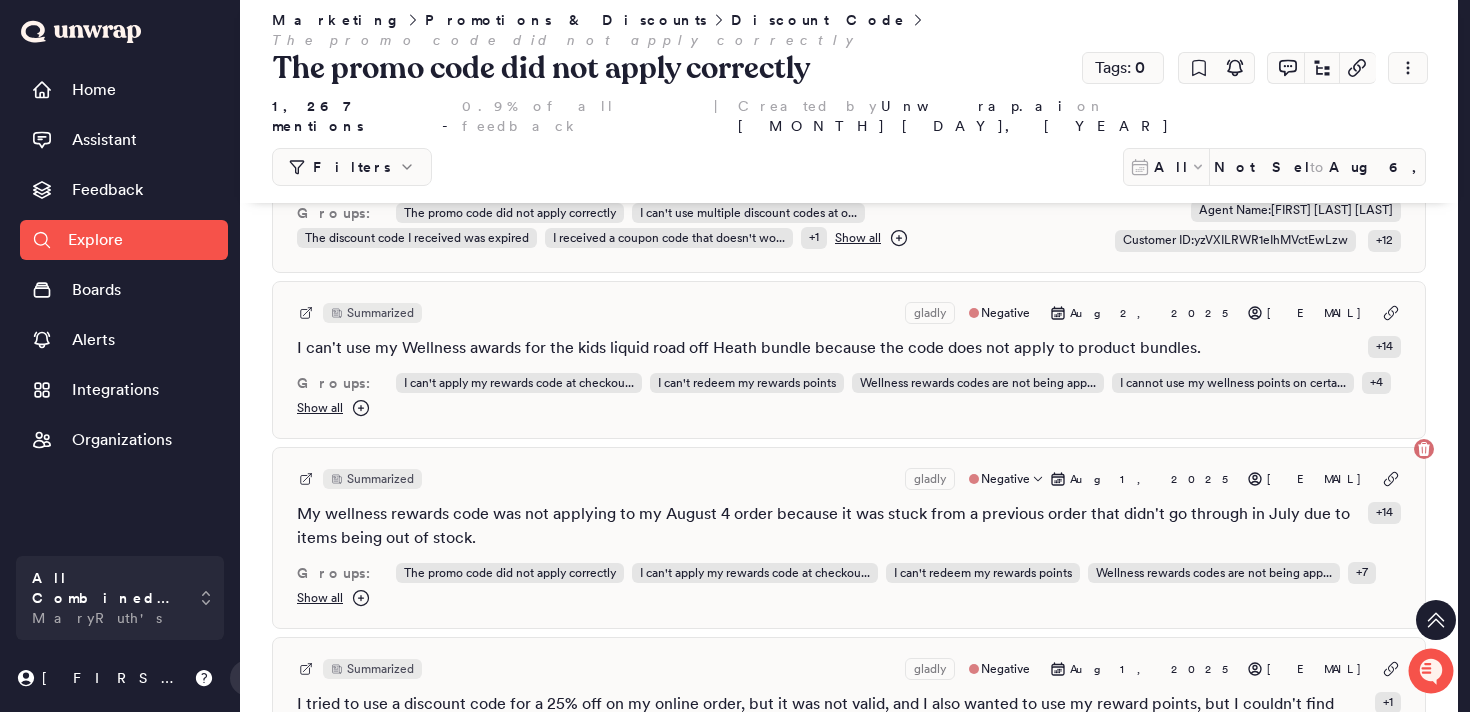 click on "Summarized gladly Negative Aug 1, 2025 beasley636@gmail.com" at bounding box center (849, 479) 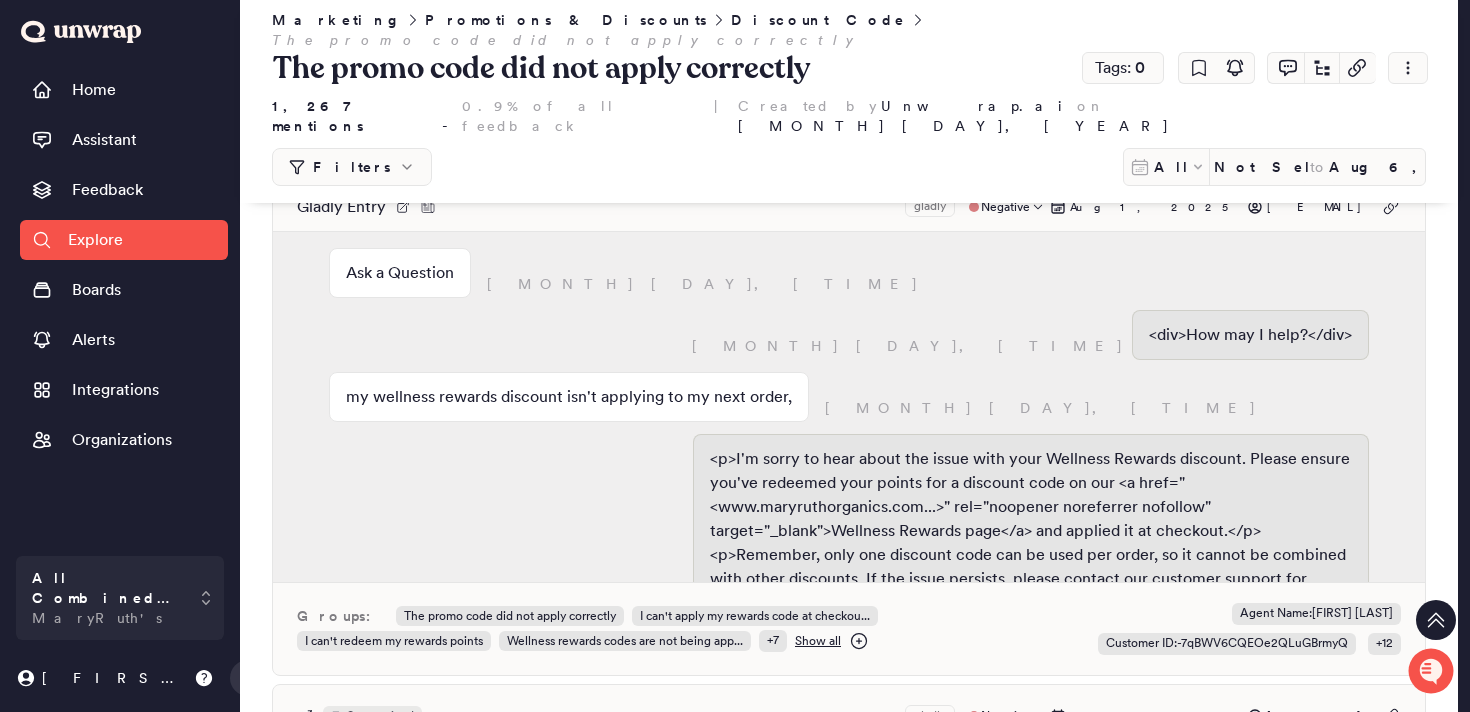 scroll, scrollTop: 1773, scrollLeft: 0, axis: vertical 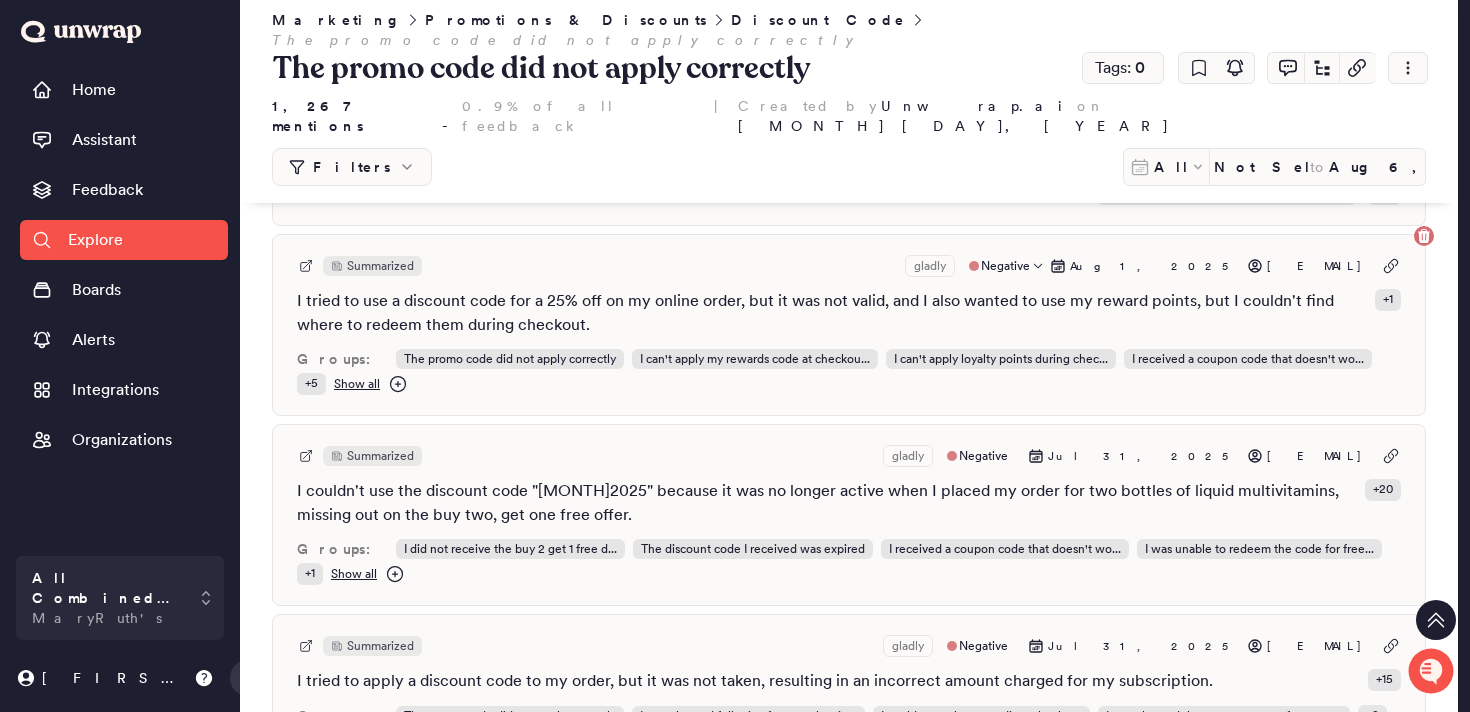 click on "I tried to use a discount code for a 25% off on my online order, but it was not valid, and I also wanted to use my reward points, but I couldn't find where to redeem them during checkout." at bounding box center [832, 313] 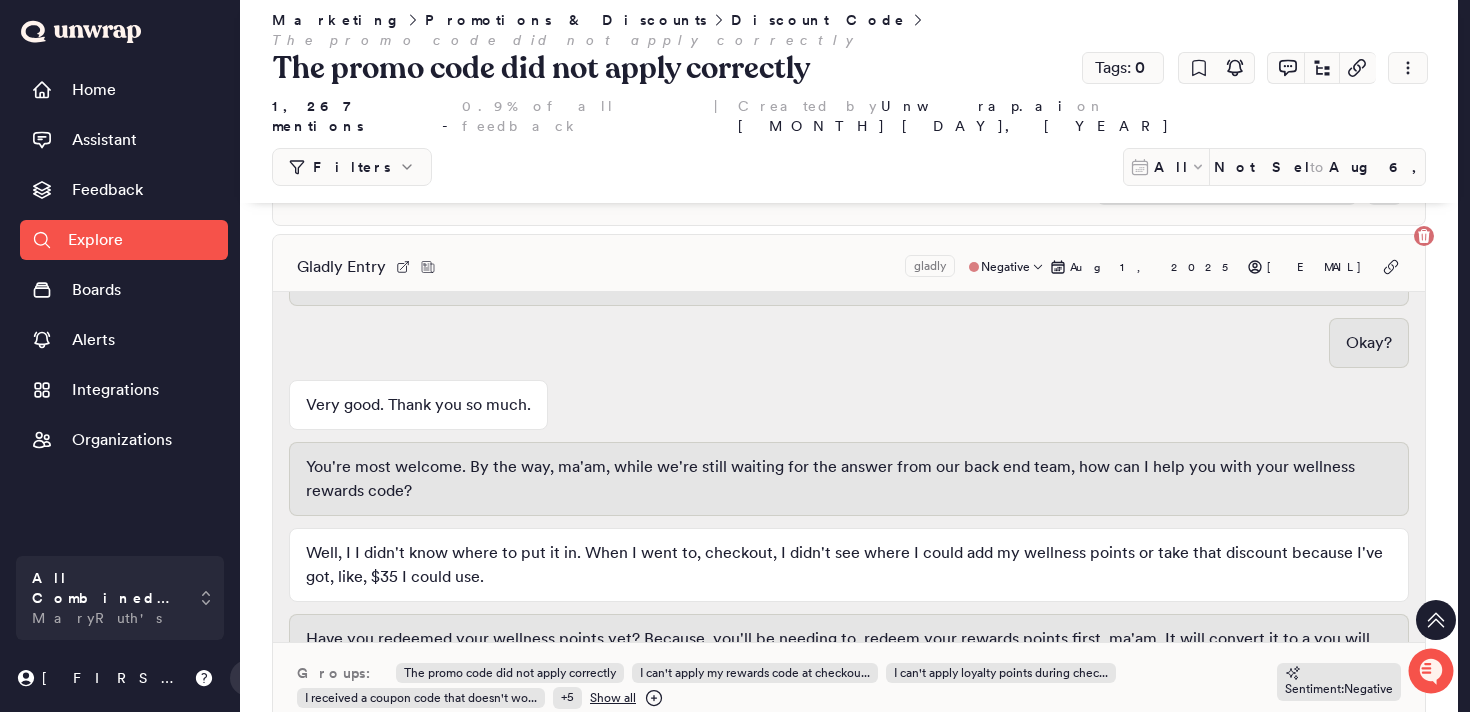 scroll, scrollTop: 1256, scrollLeft: 0, axis: vertical 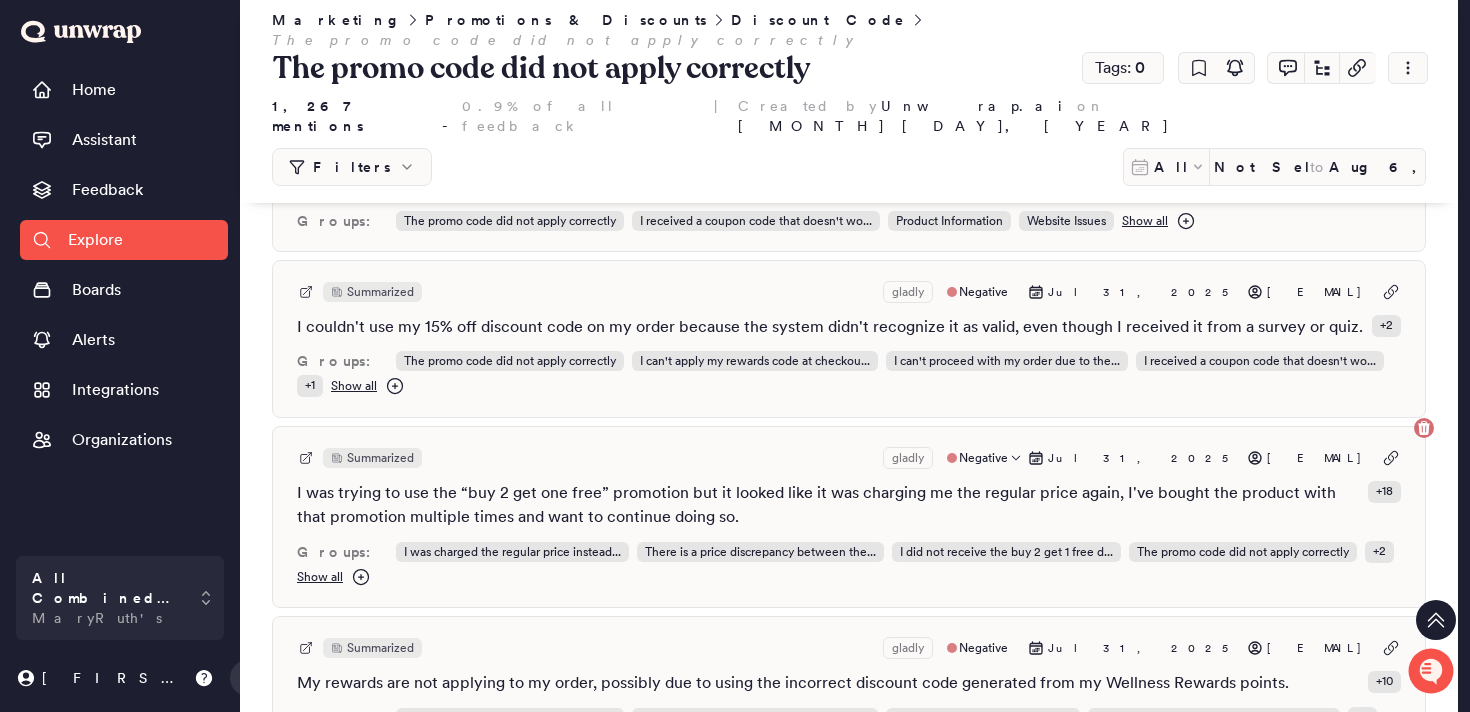 click on "I was trying to use the “buy 2 get one free” promotion but it looked like it was charging me the regular price again, I've bought the product with that promotion multiple times and want to continue doing so." at bounding box center [828, 505] 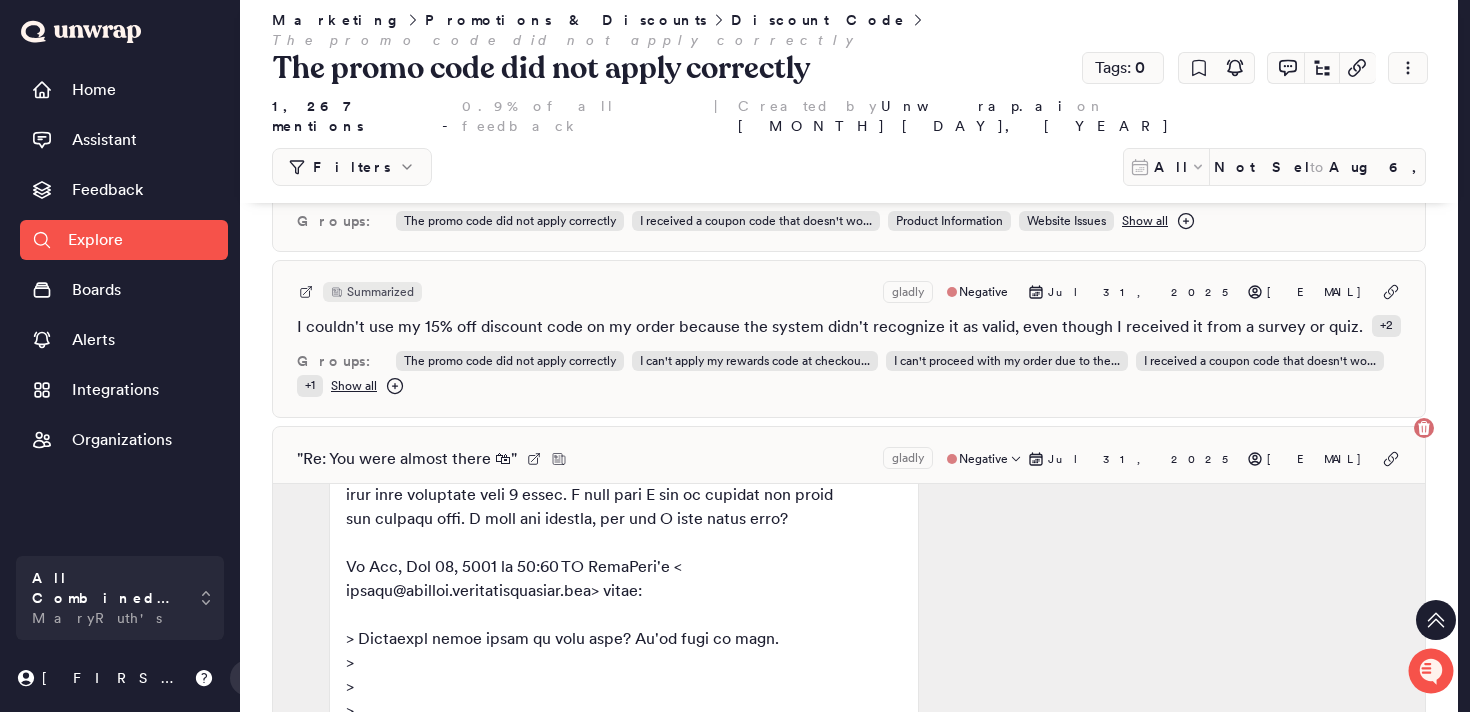 scroll, scrollTop: 0, scrollLeft: 0, axis: both 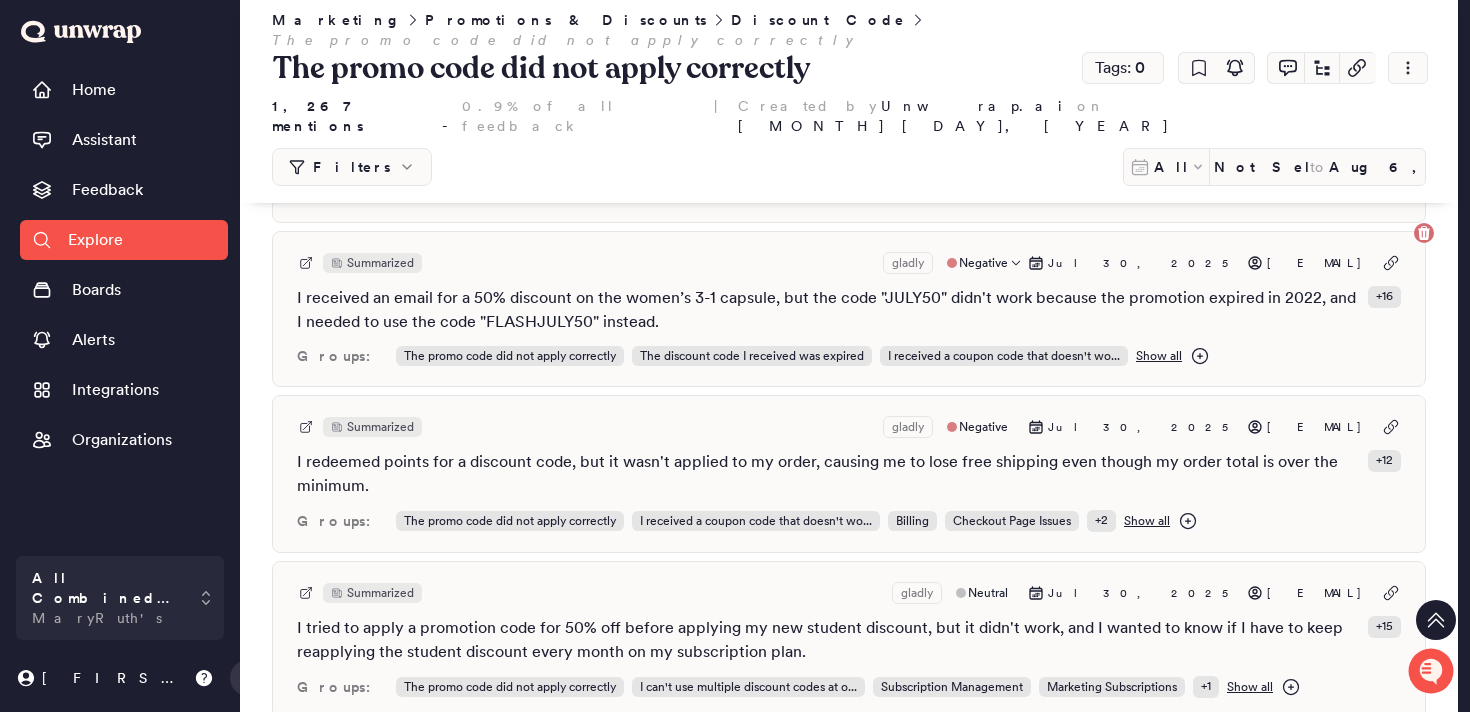 click on "I received an email for a 50% discount on the women’s 3-1 capsule, but the code "JULY50" didn't work because the promotion expired in 2022, and I needed to use the code "FLASHJULY50" instead." at bounding box center [828, 310] 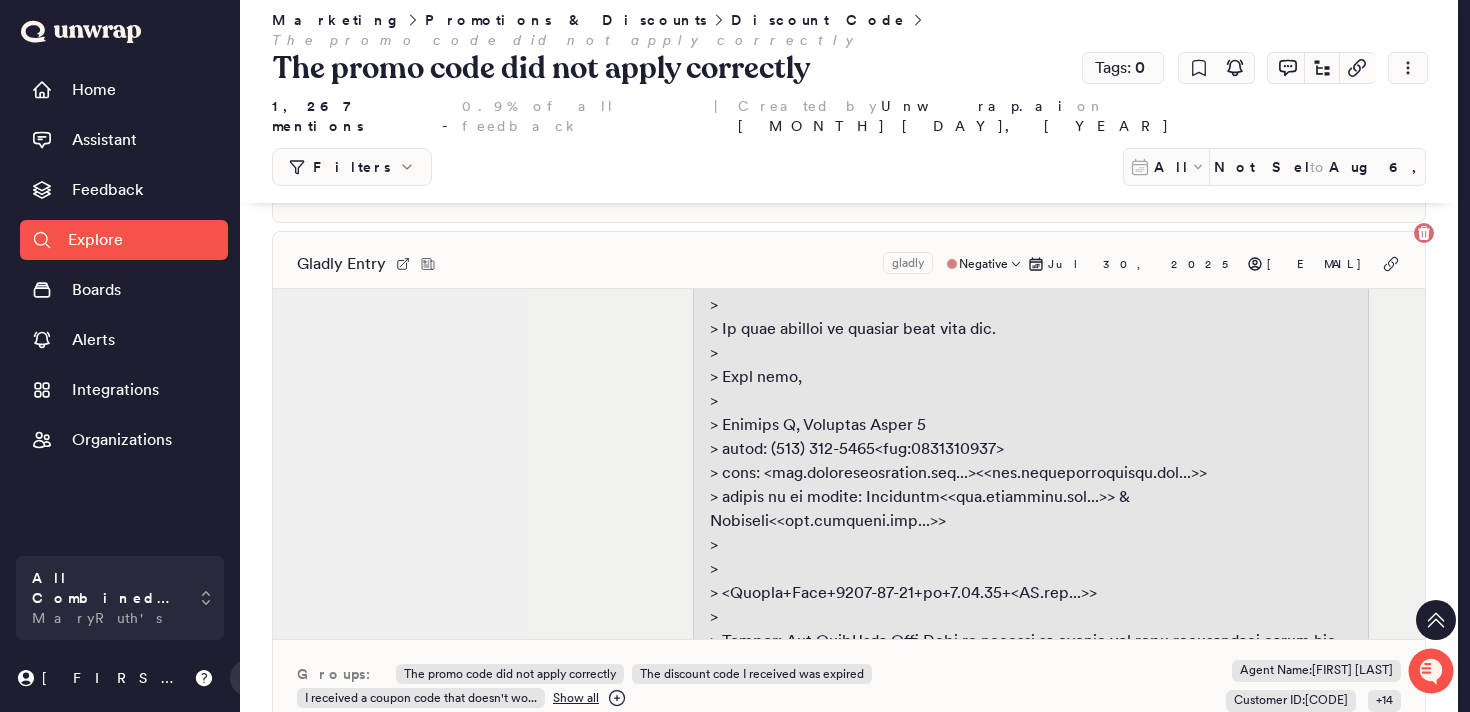 scroll, scrollTop: 5062, scrollLeft: 0, axis: vertical 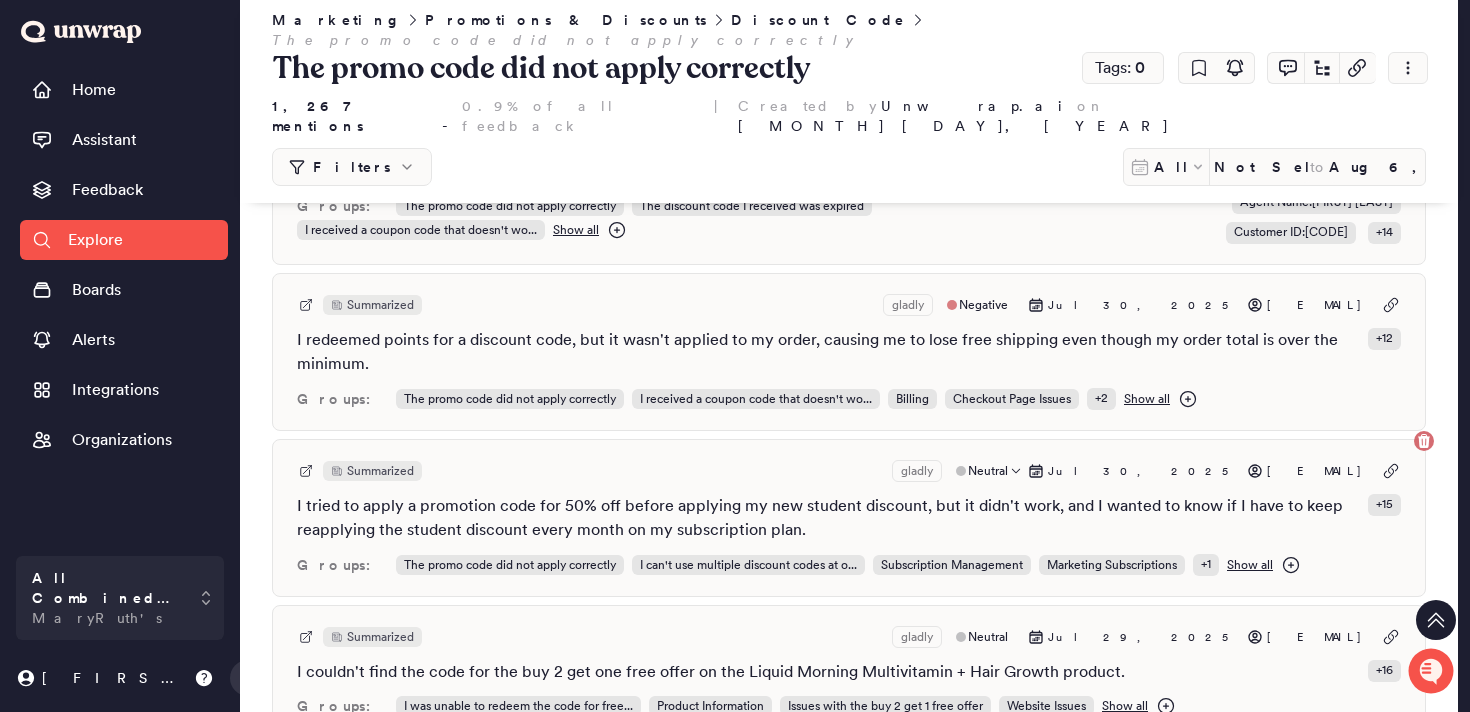 click on "Summarized gladly Neutral Jul 30, 2025 stacy_johnston7@yahoo.com I tried to apply a promotion code for 50% off before applying my new student discount, but it didn't work, and I wanted to know if I have to keep reapplying the student discount every month on my subscription plan.    + 15 Groups: The promo code did not apply correctly I can't use multiple discount codes at o... Subscription Management Marketing Subscriptions + 1 Show all" at bounding box center [849, 518] 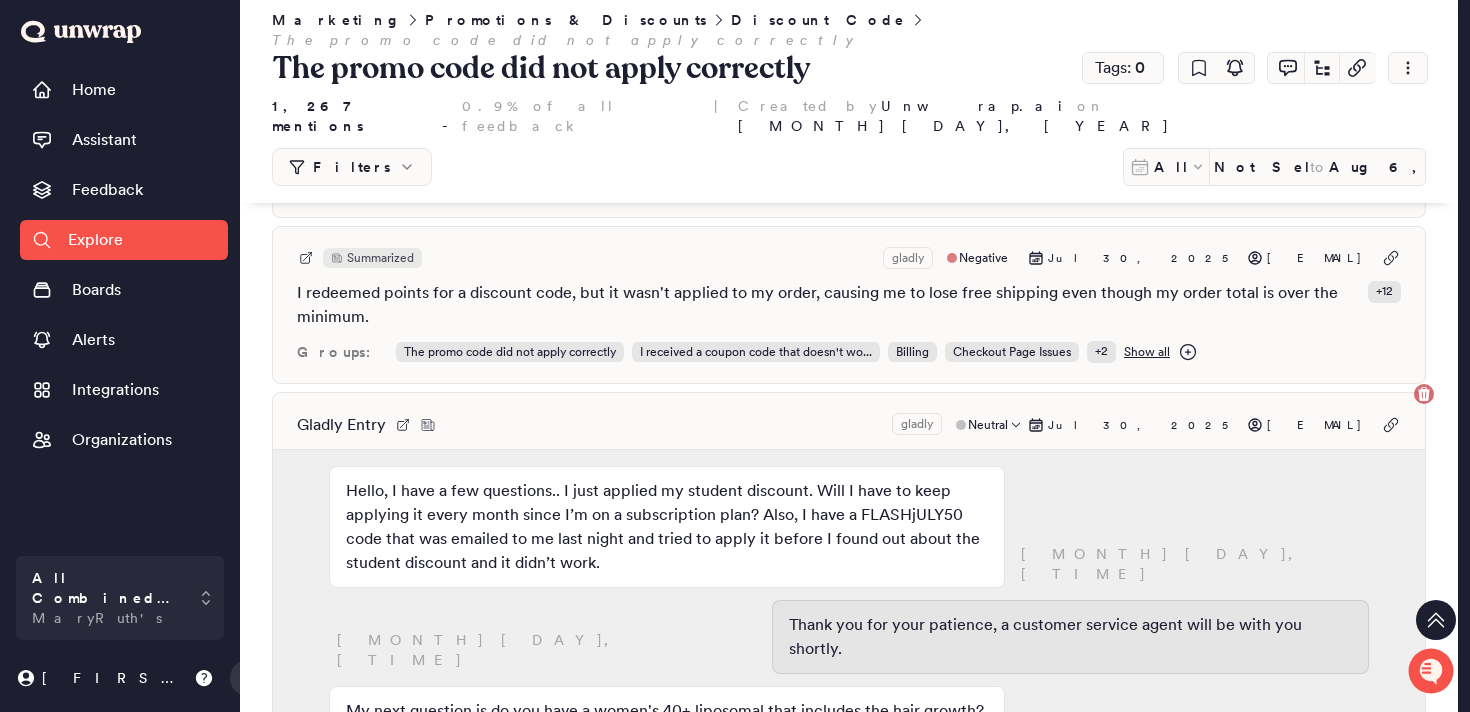 scroll, scrollTop: 4939, scrollLeft: 0, axis: vertical 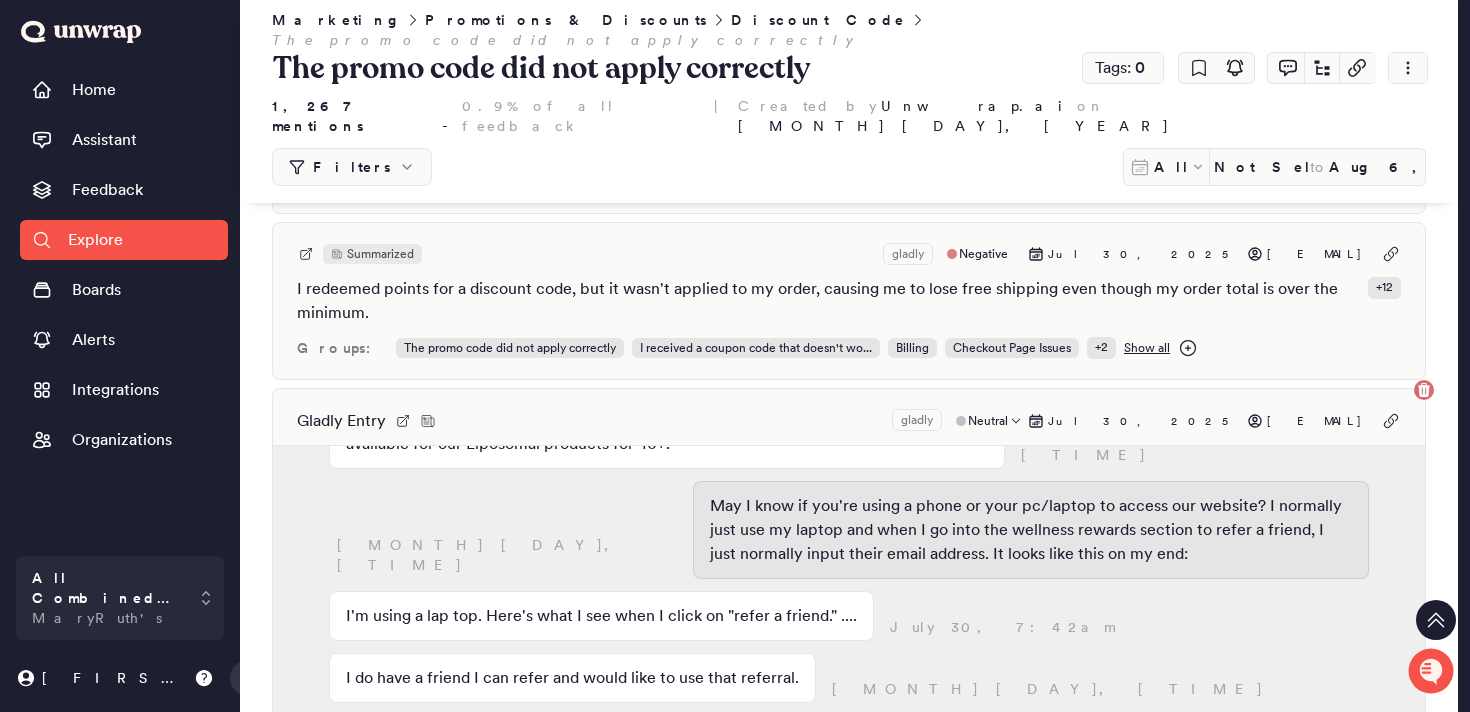click on "Gladly Entry" at bounding box center [341, 421] 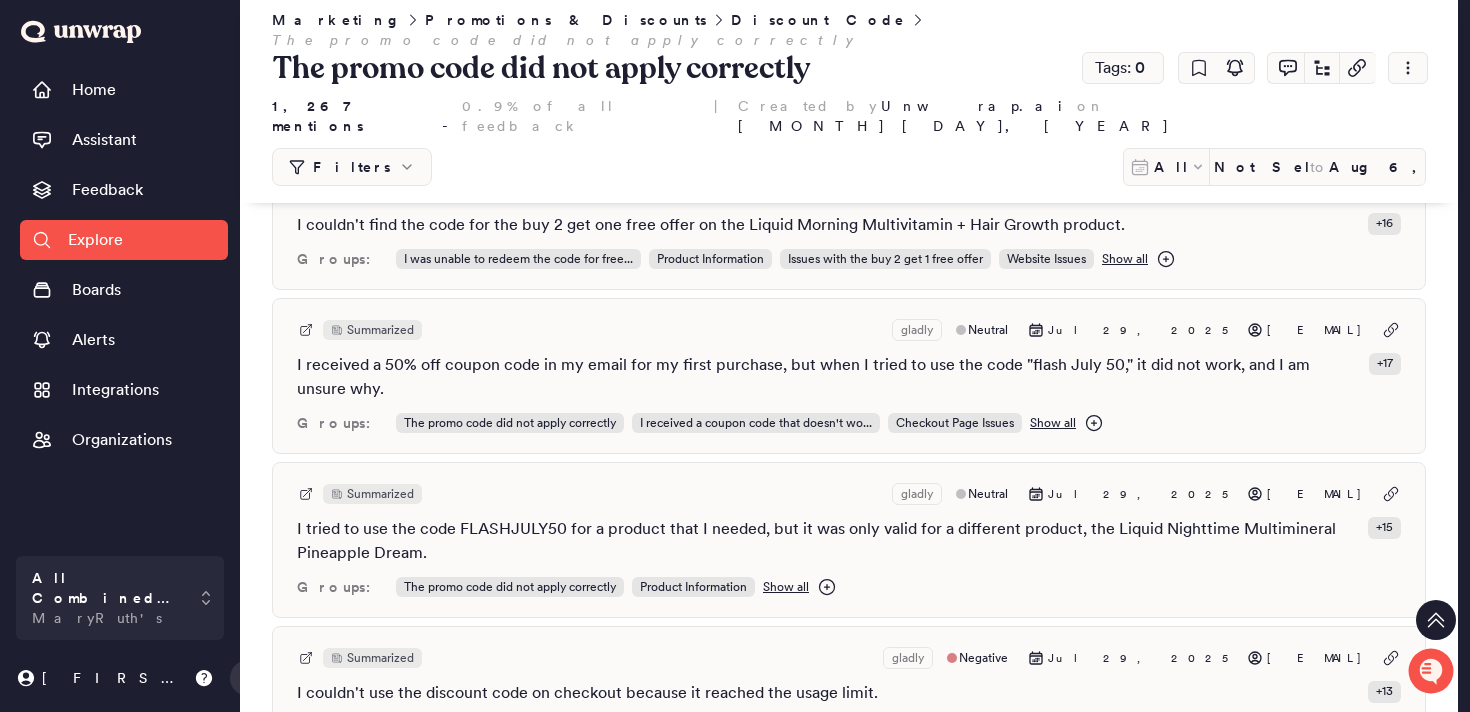 scroll, scrollTop: 5339, scrollLeft: 0, axis: vertical 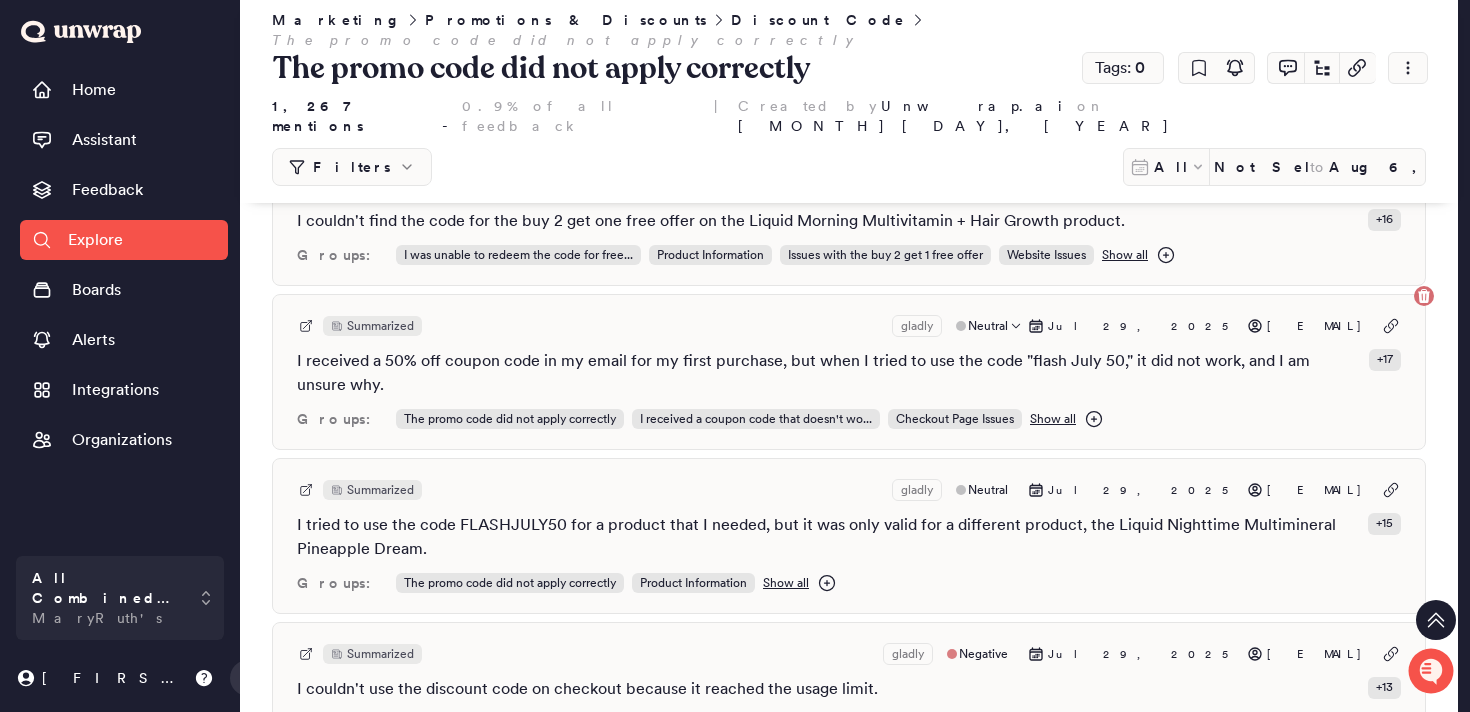 click on "Summarized gladly Neutral Jul 29, 2025 pcend3@gmail.com" at bounding box center (849, 326) 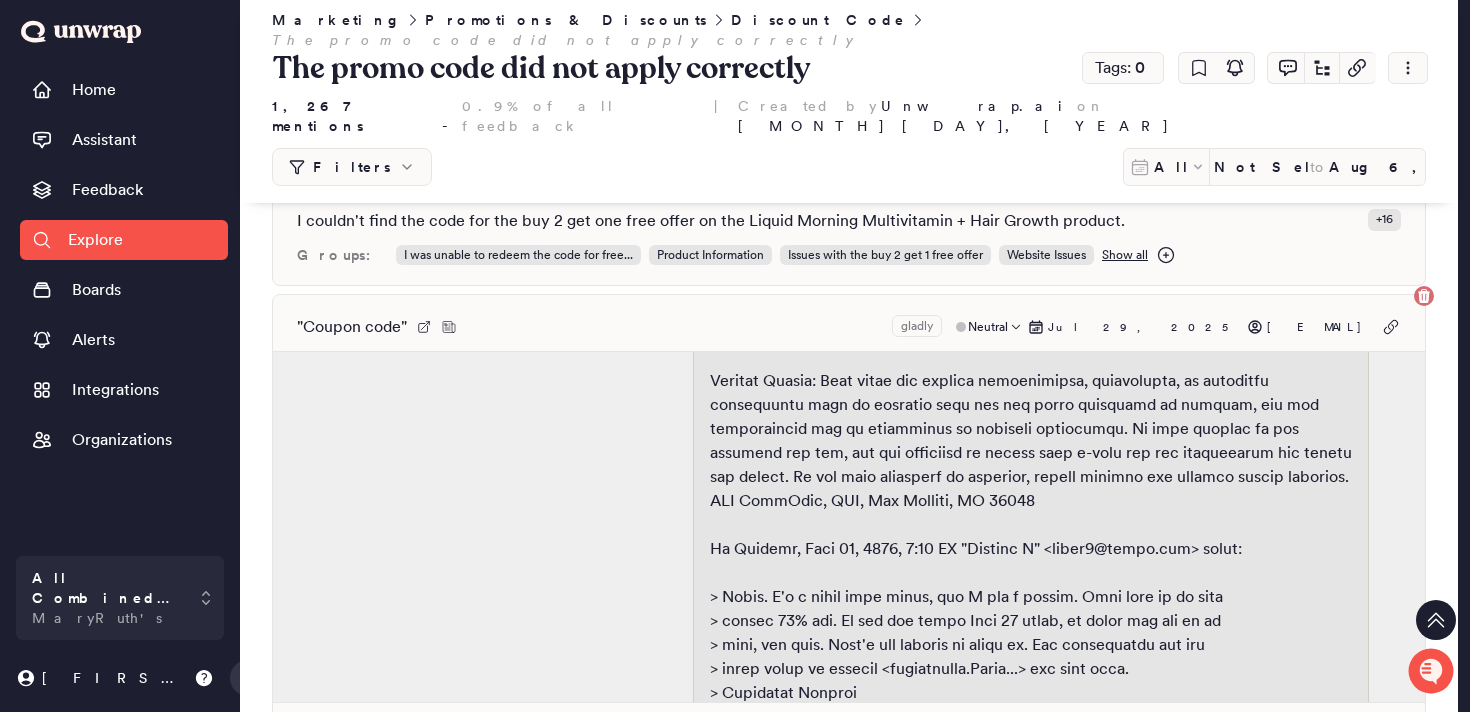 scroll, scrollTop: 1236, scrollLeft: 0, axis: vertical 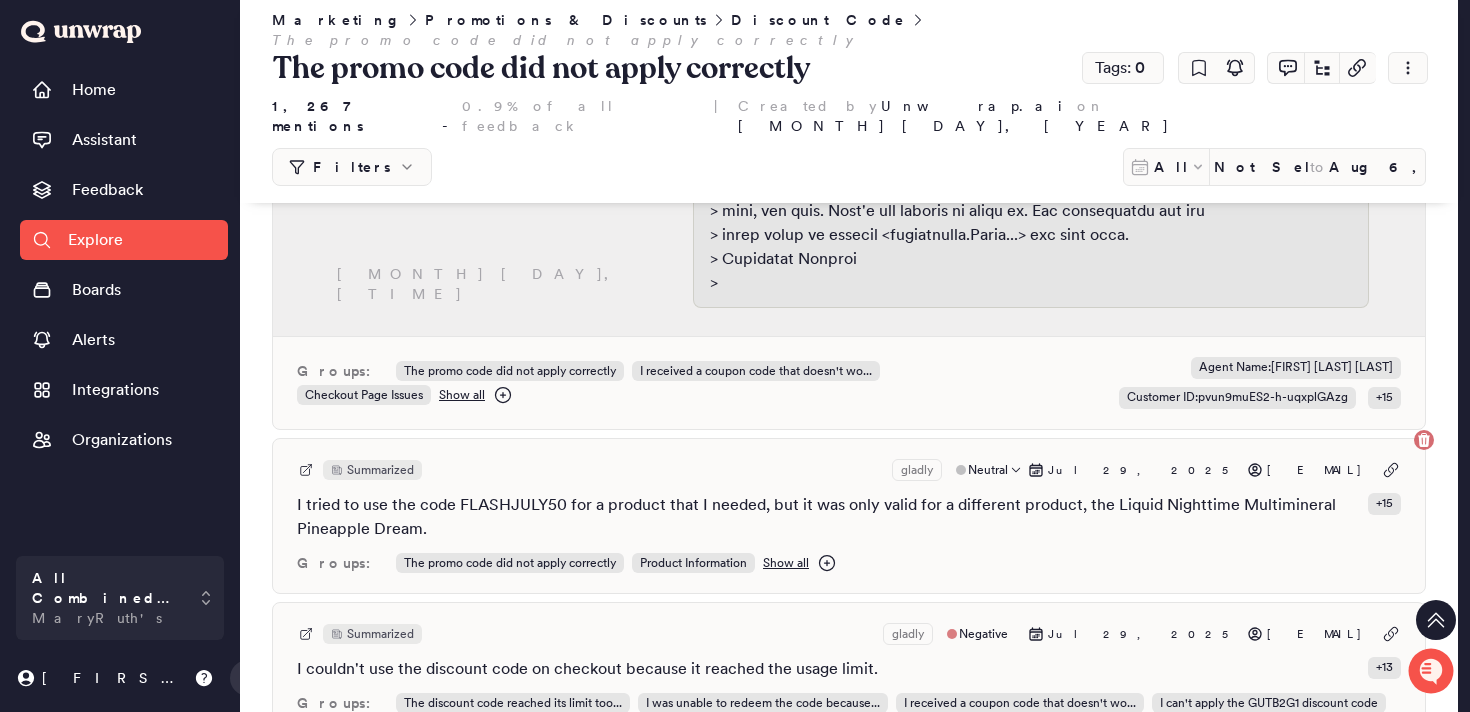 click on "Summarized gladly Neutral Jul 29, 2025 chrisdesoto11@aol.com I tried to use the code FLASHJULY50 for a product that I needed, but it was only valid for a different product, the Liquid Nighttime Multimineral Pineapple Dream.    + 15 Groups: The promo code did not apply correctly Product Information Show all" at bounding box center (849, 516) 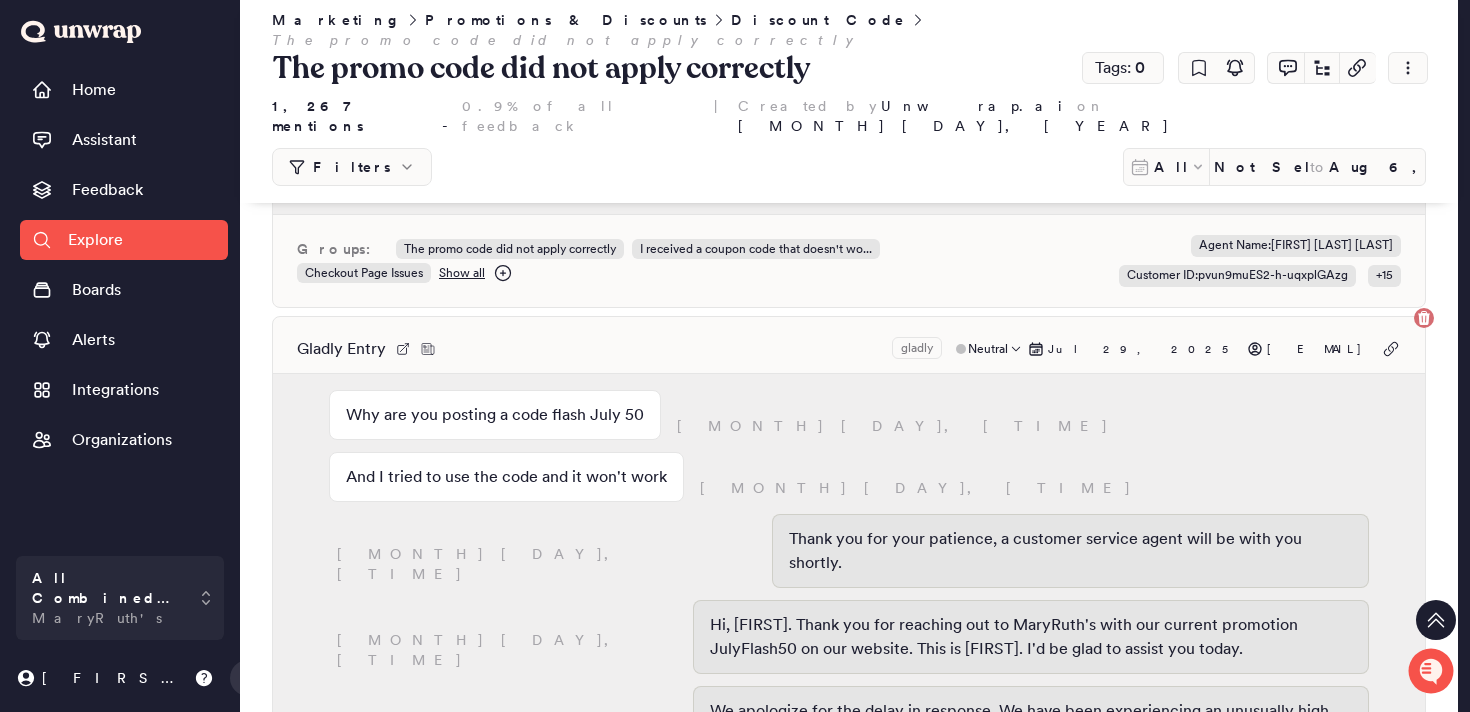 scroll, scrollTop: 5838, scrollLeft: 0, axis: vertical 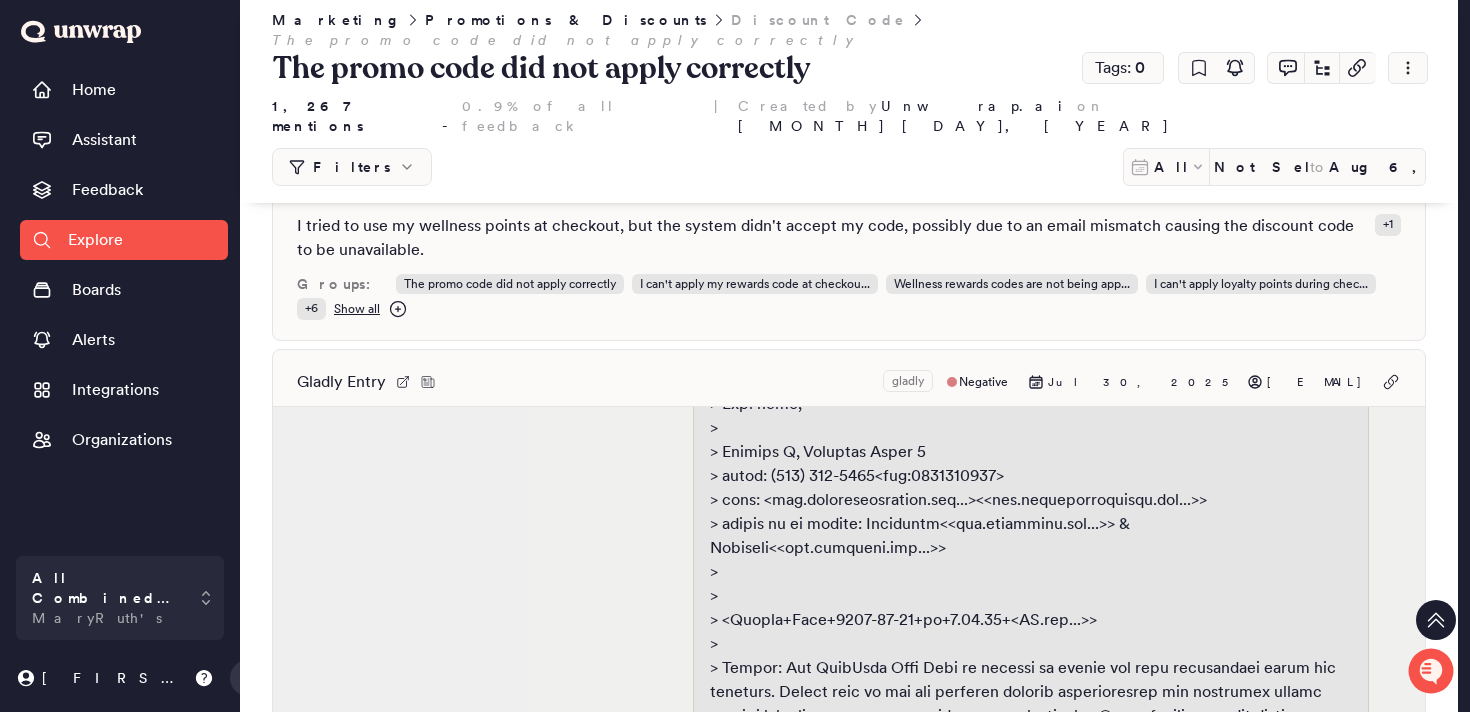 click on "Discount Code" at bounding box center [818, 20] 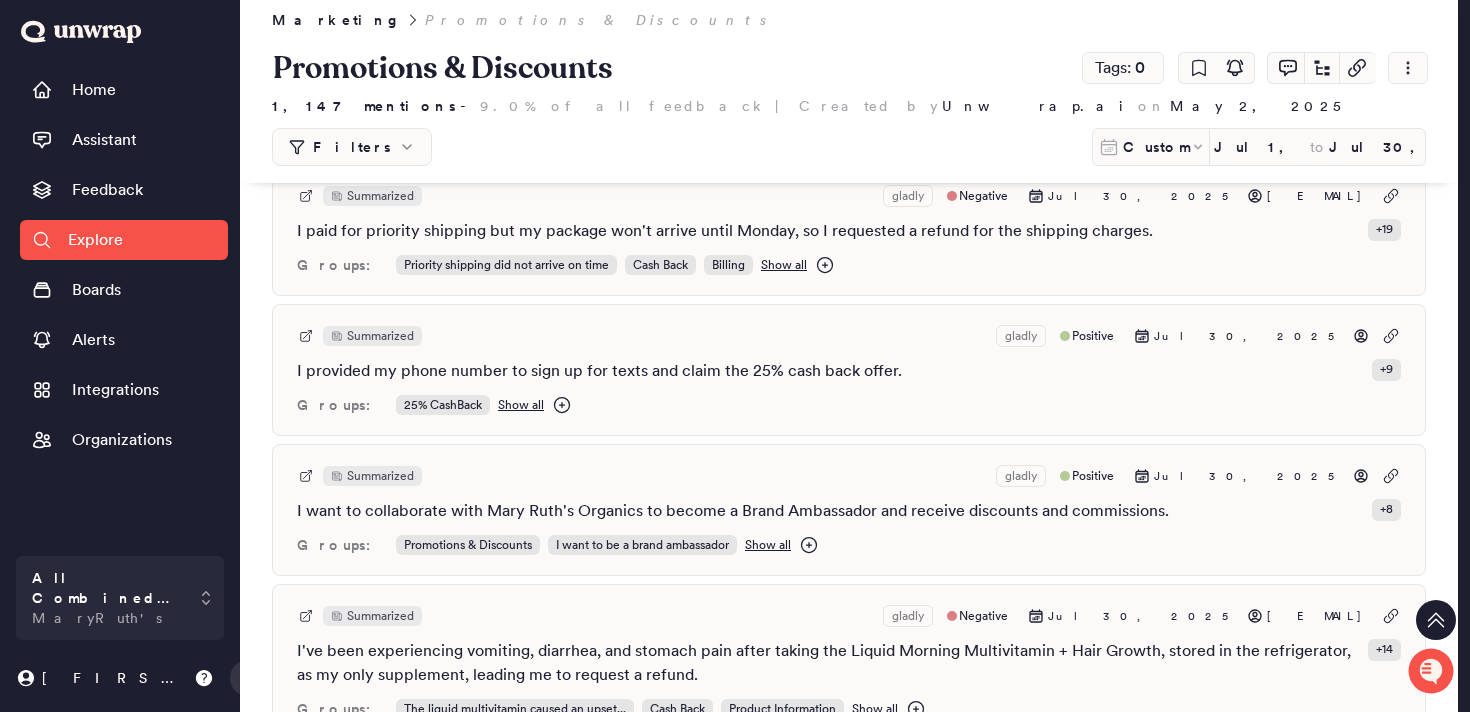 scroll, scrollTop: 559, scrollLeft: 0, axis: vertical 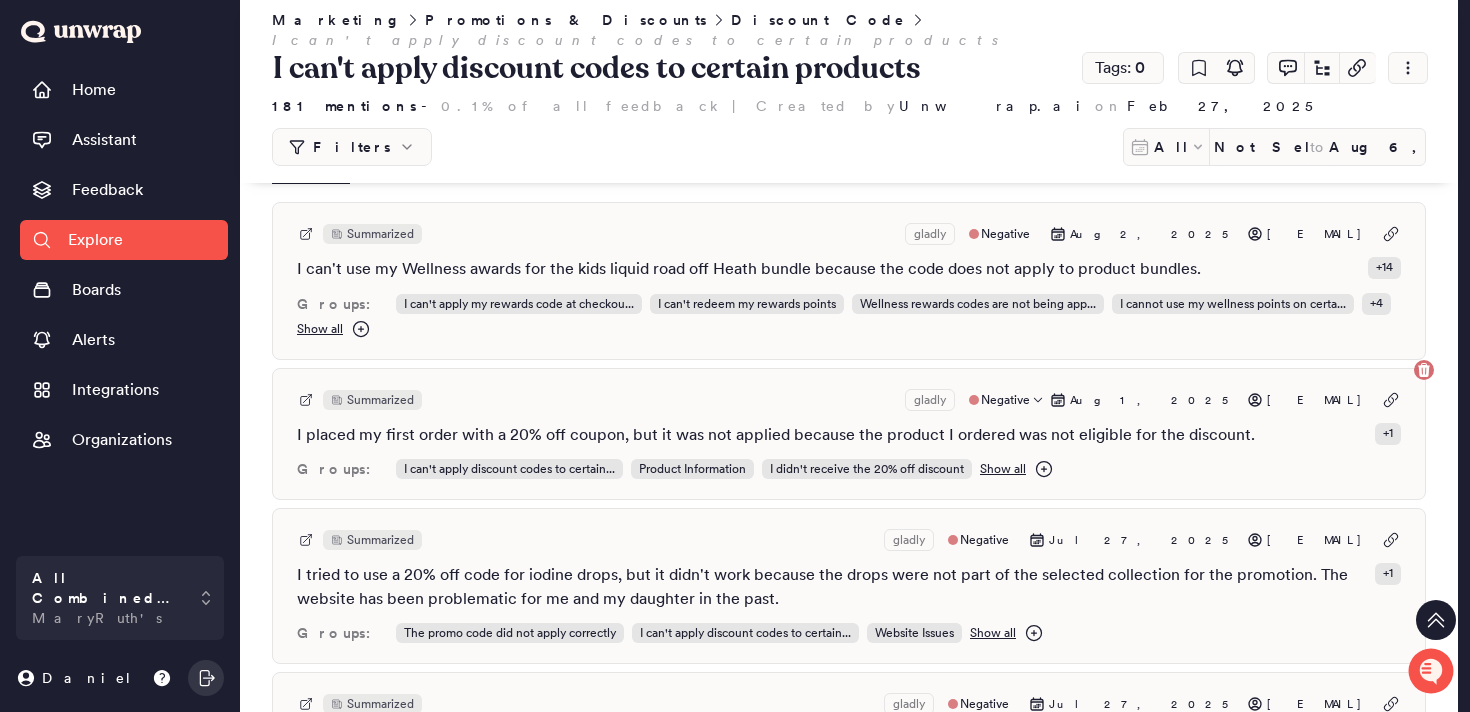 click on "Summarized gladly Negative [DATE] [EMAIL] I placed my first order with a 20% off coupon, but it was not applied because the product I ordered was not eligible for the discount. + 1 Groups: I can't apply discount codes to certain... Product Information I didn't receive the 20% off discount Show all" at bounding box center [849, 434] 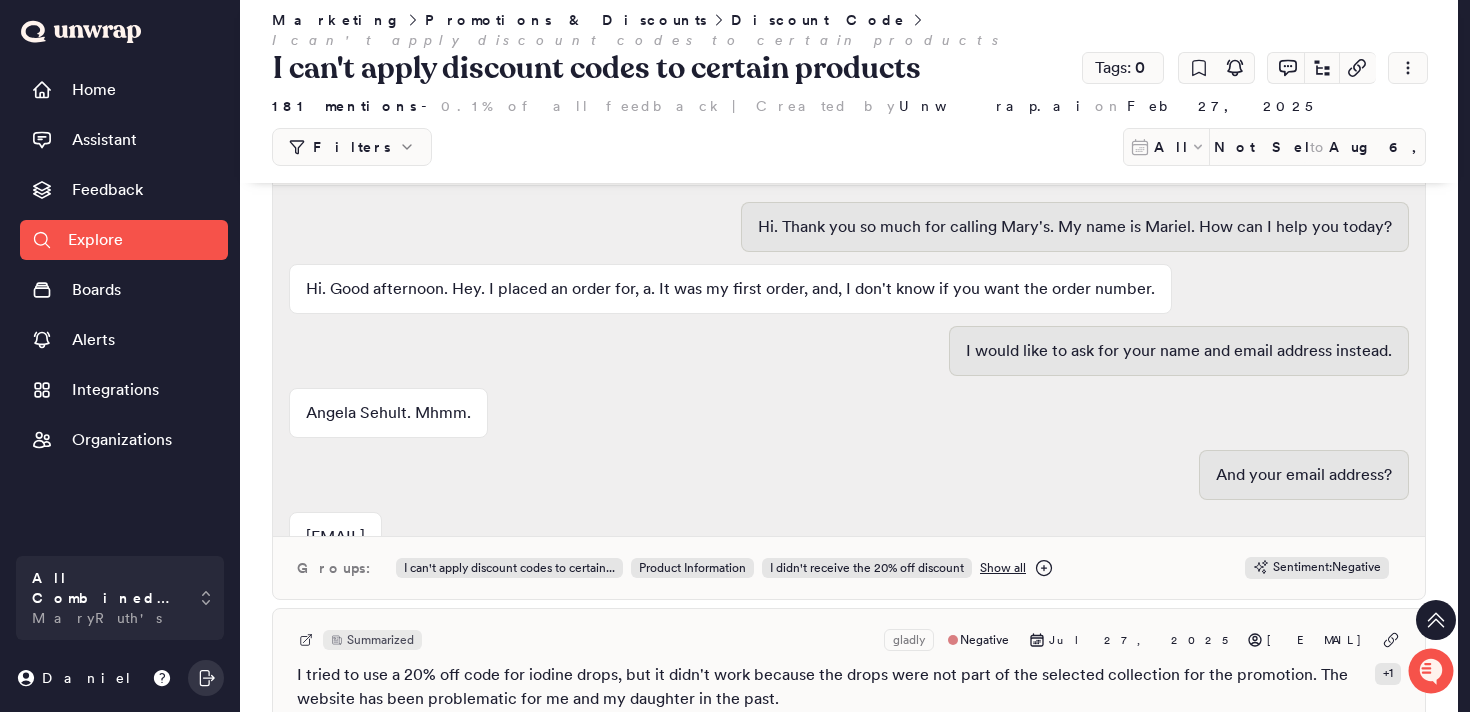 scroll, scrollTop: 769, scrollLeft: 0, axis: vertical 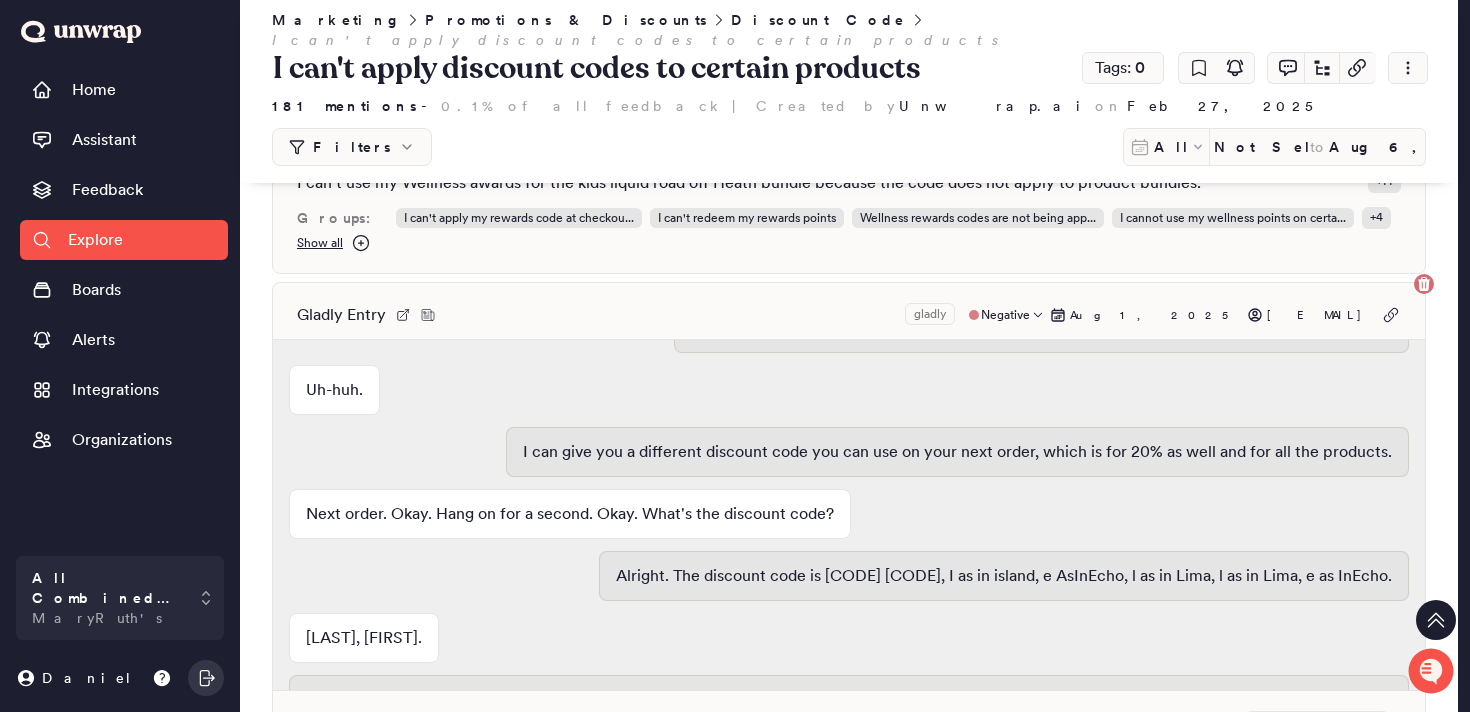 click on "Gladly Entry gladly Negative [DATE] [EMAIL] Hi. Thank you so much for calling Mary's. My name is Mariel. How can I help you today? Hi. Good afternoon. Hey. I placed an order for, a. It was my first order, and, I don't know if you want the order number. I would like to ask for your name and email address instead. Angela Sehult. Mhmm. And your email address? [EMAIL]. Thank you so much. Let me just check your account here. One moment, please. Alright. I have your account here, and the order is for the liquid nighttime multimineral plus skin renew. Correct? Yeah. So I placed the order, and I had a first time, order coupon for 20%. Mhmm. And it was not applied. I see. Alright. One moment here. Can you please share the, coupon code? Oh my god. Okay. So I had that the day I placed the order because I'm certain that I put it on there. There's where is it? There's a guy, on Instagram. Now what I I I didn't copy and pay I copy and pasted it when I placed the order on the order. Mhmm. Uh-huh. :" at bounding box center (849, 518) 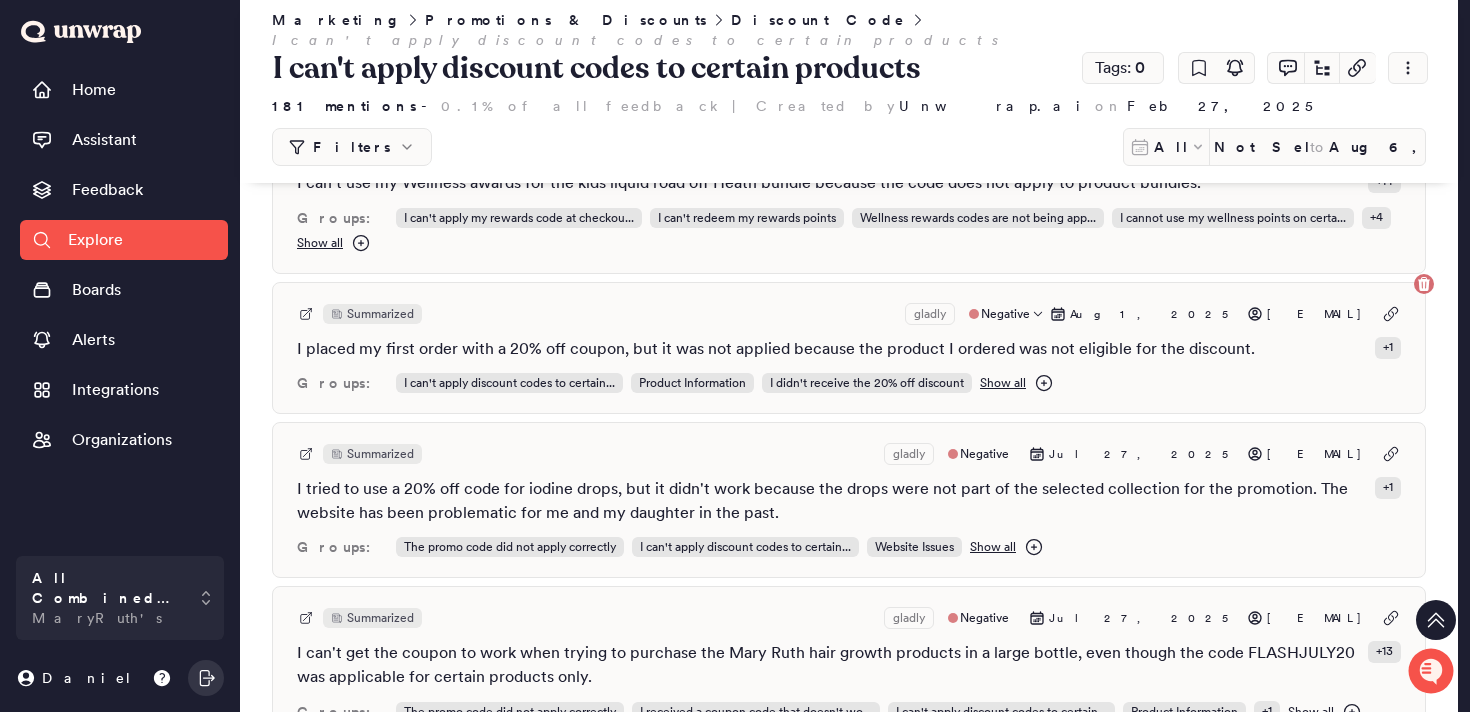 click on "I placed my first order with a 20% off coupon, but it was not applied because the product I ordered was not eligible for the discount." at bounding box center (776, 349) 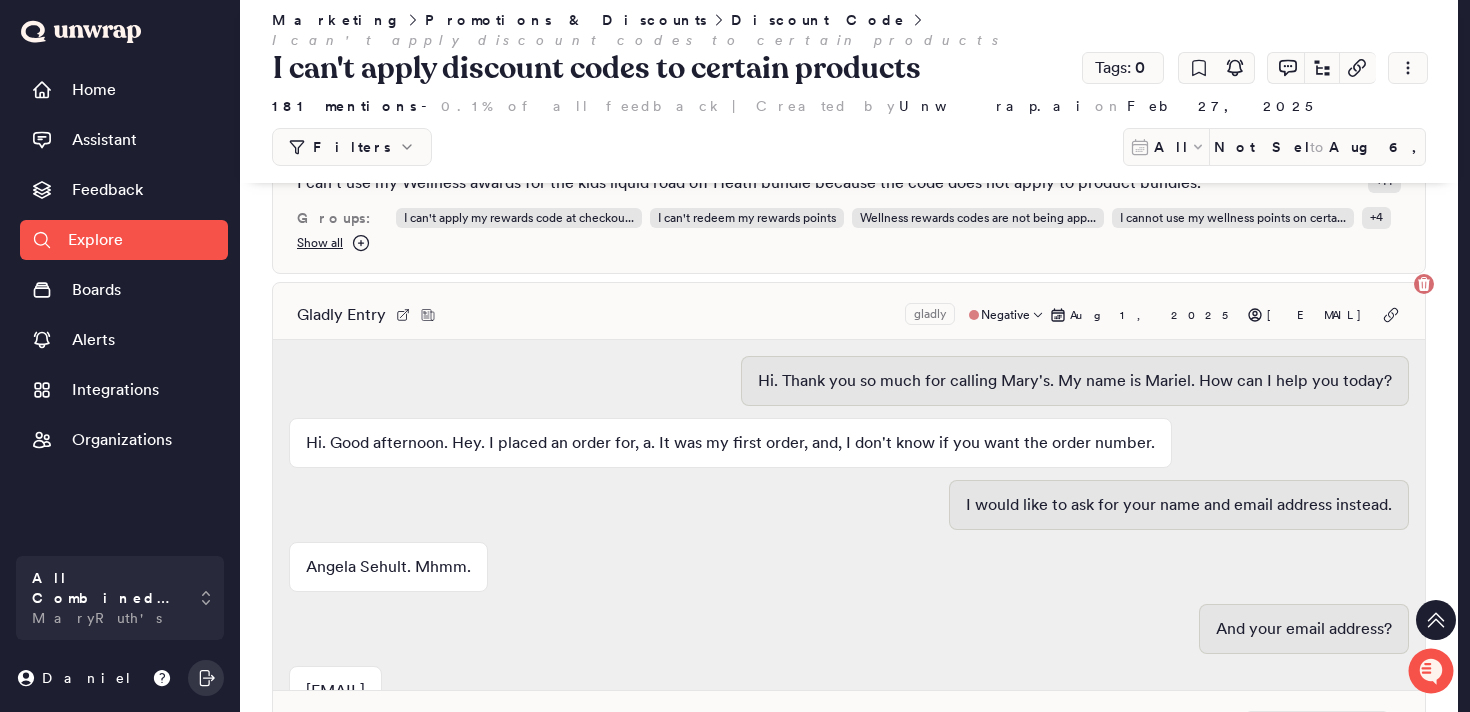 click on "Gladly Entry" at bounding box center (341, 315) 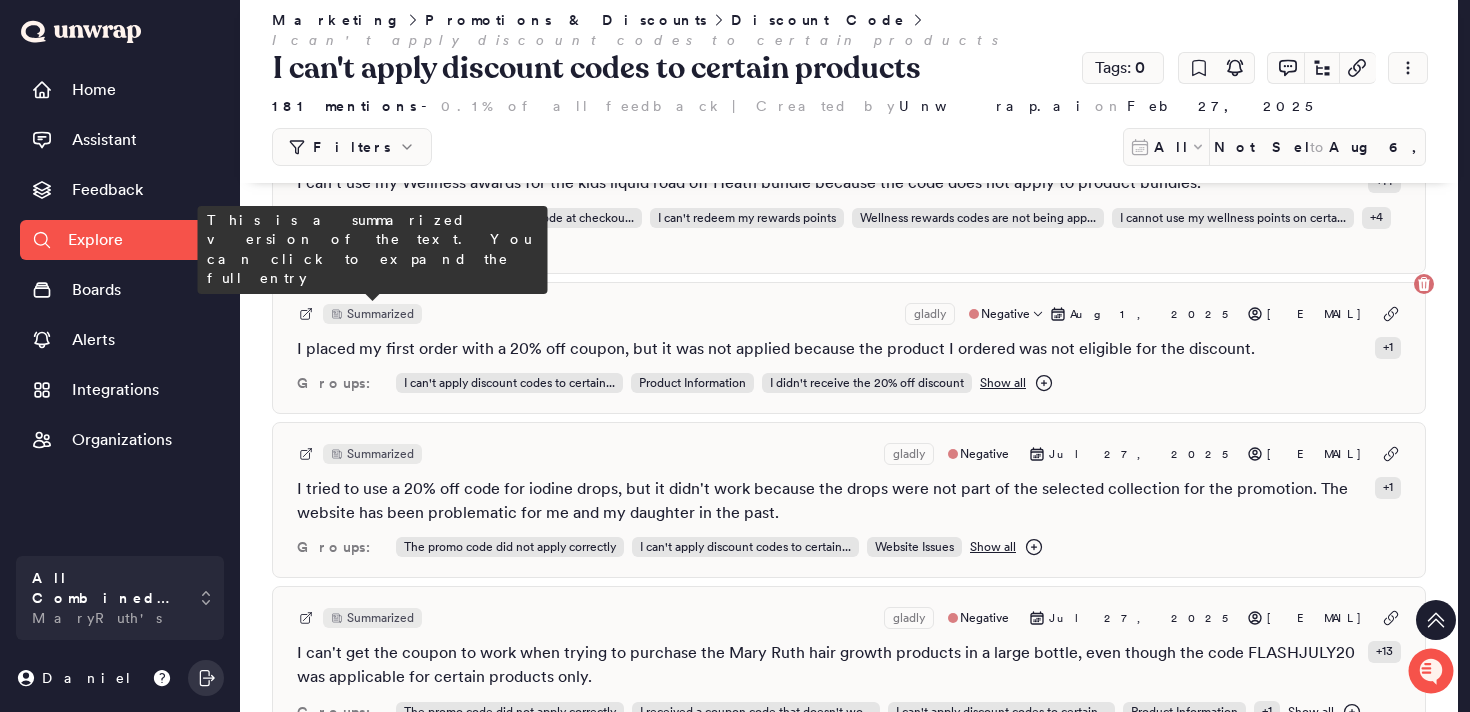 click on "Summarized" at bounding box center [372, 314] 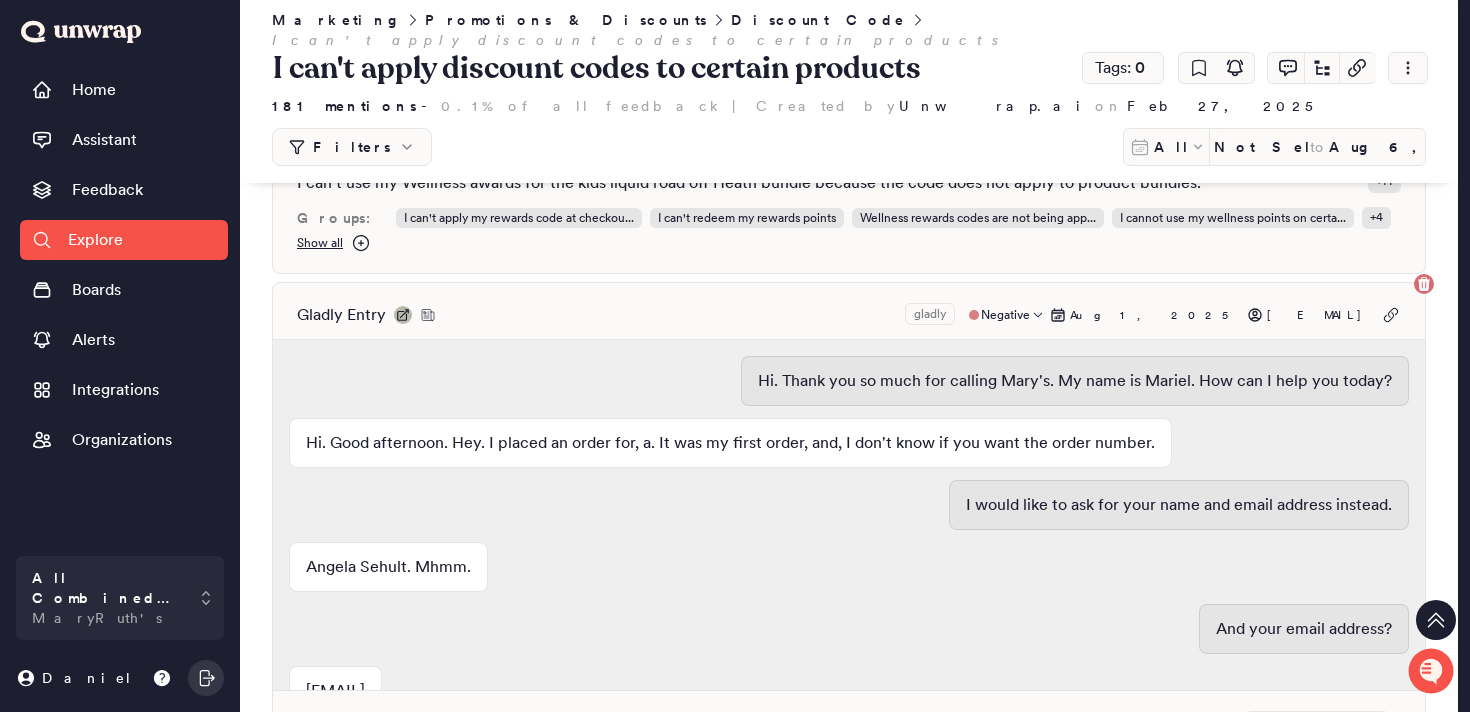 click 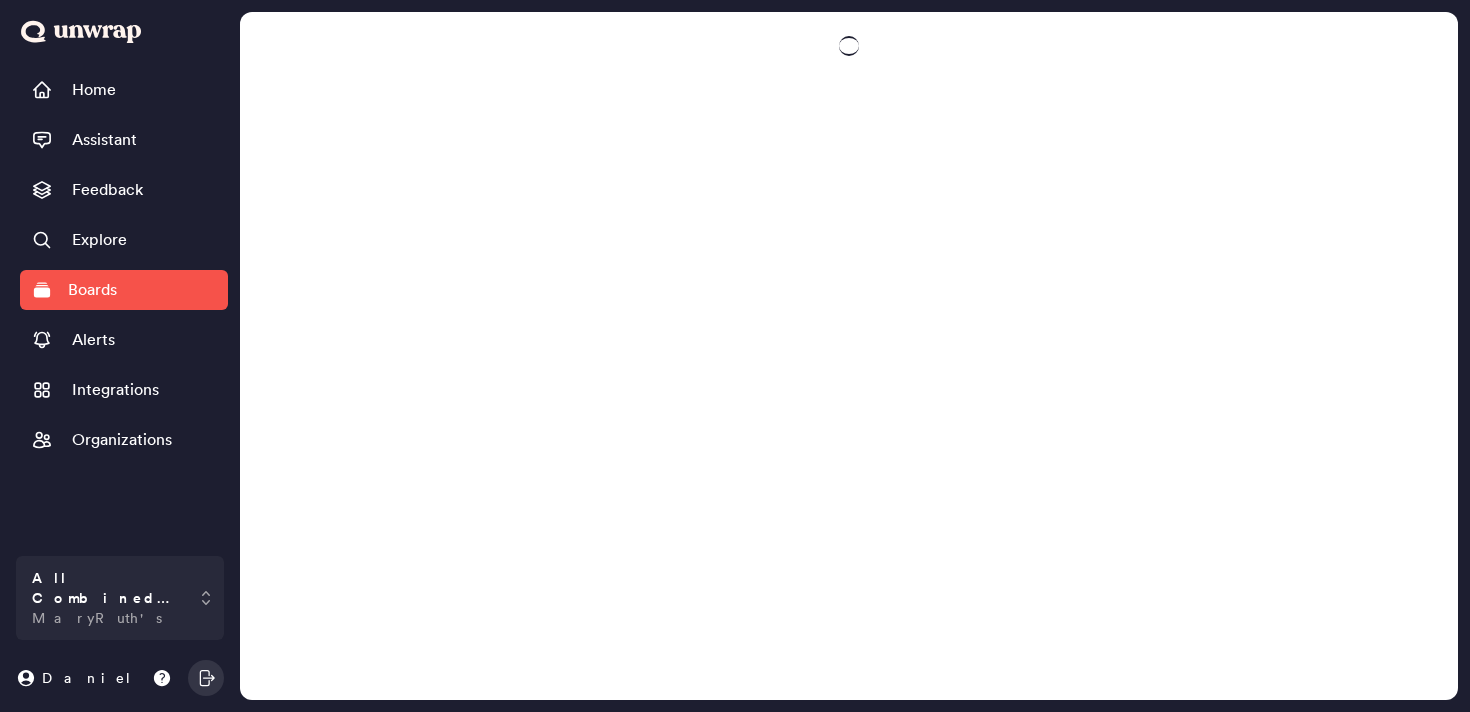 scroll, scrollTop: 0, scrollLeft: 0, axis: both 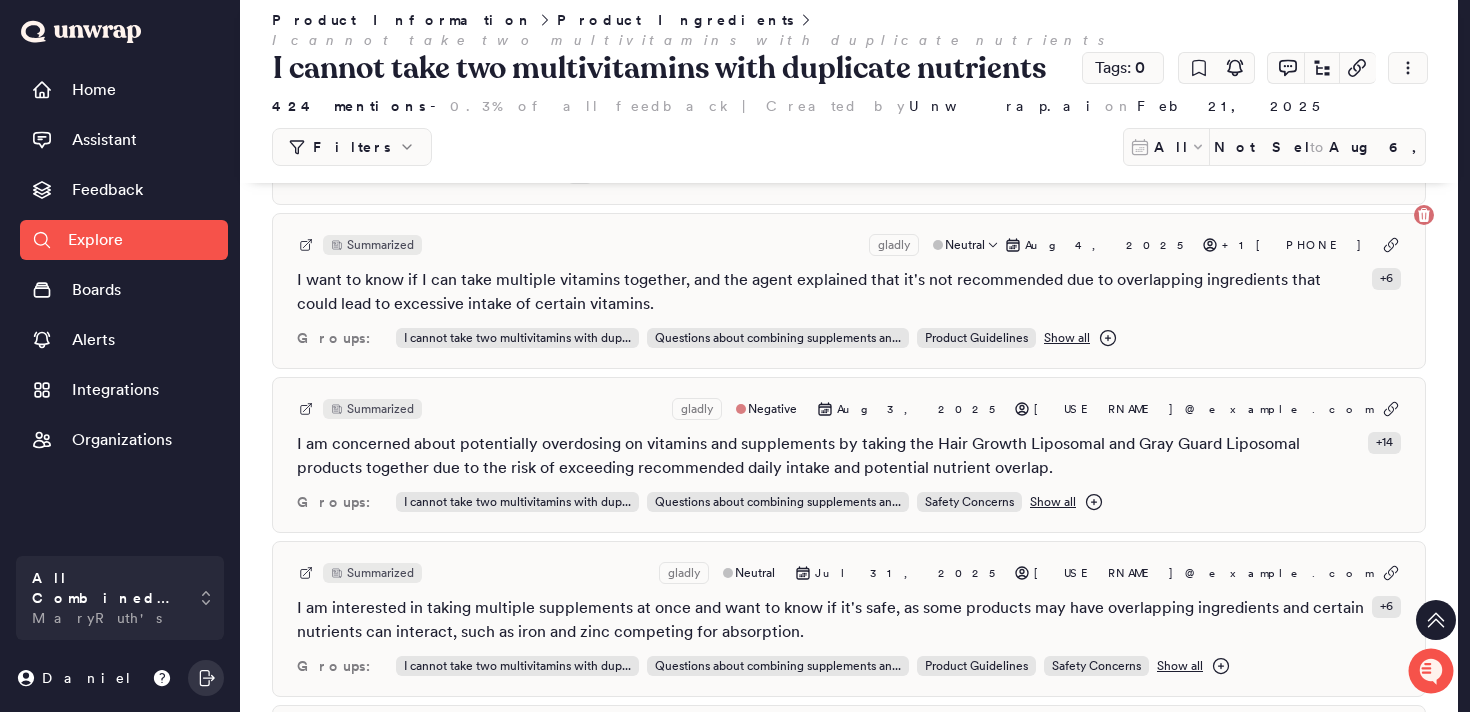 click on "I want to know if I can take multiple vitamins together, and the agent explained that it's not recommended due to overlapping ingredients that could lead to excessive intake of certain vitamins." at bounding box center (830, 292) 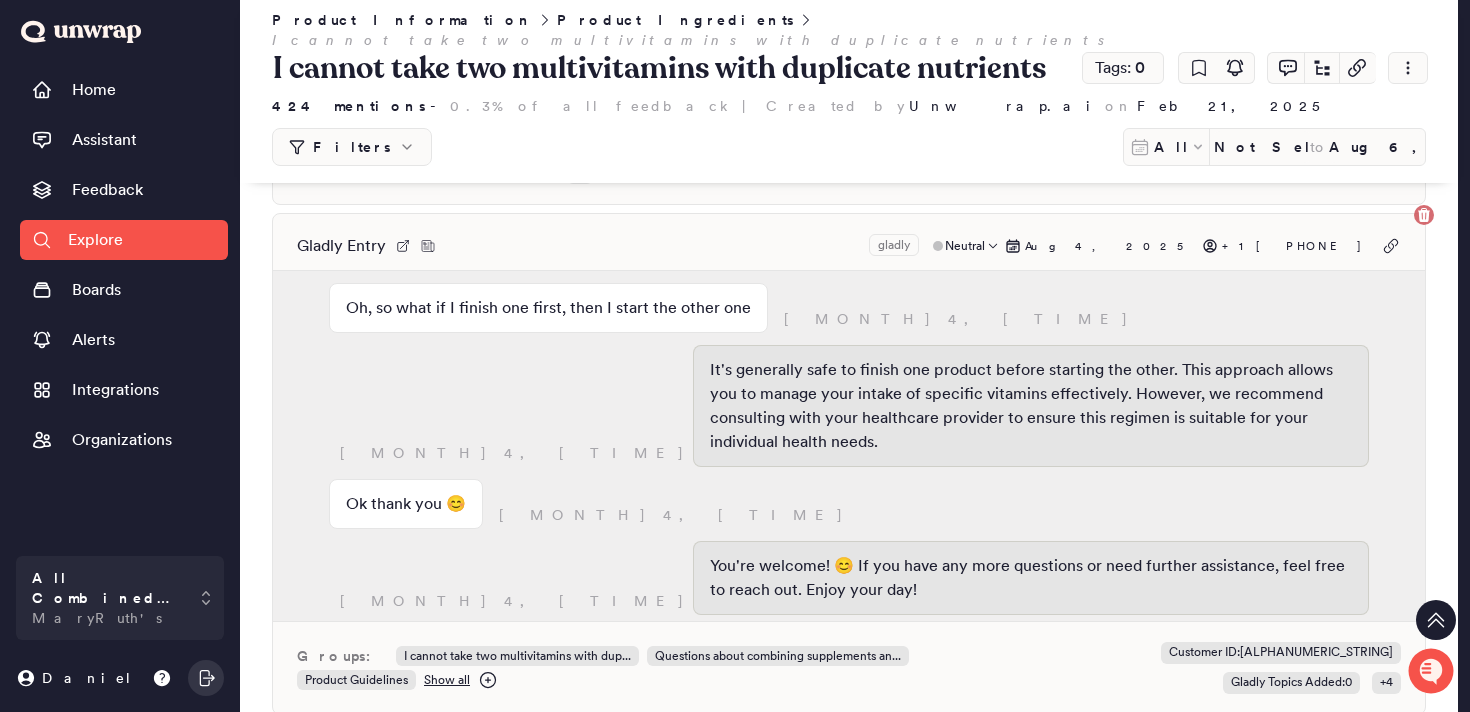 scroll, scrollTop: 762, scrollLeft: 0, axis: vertical 